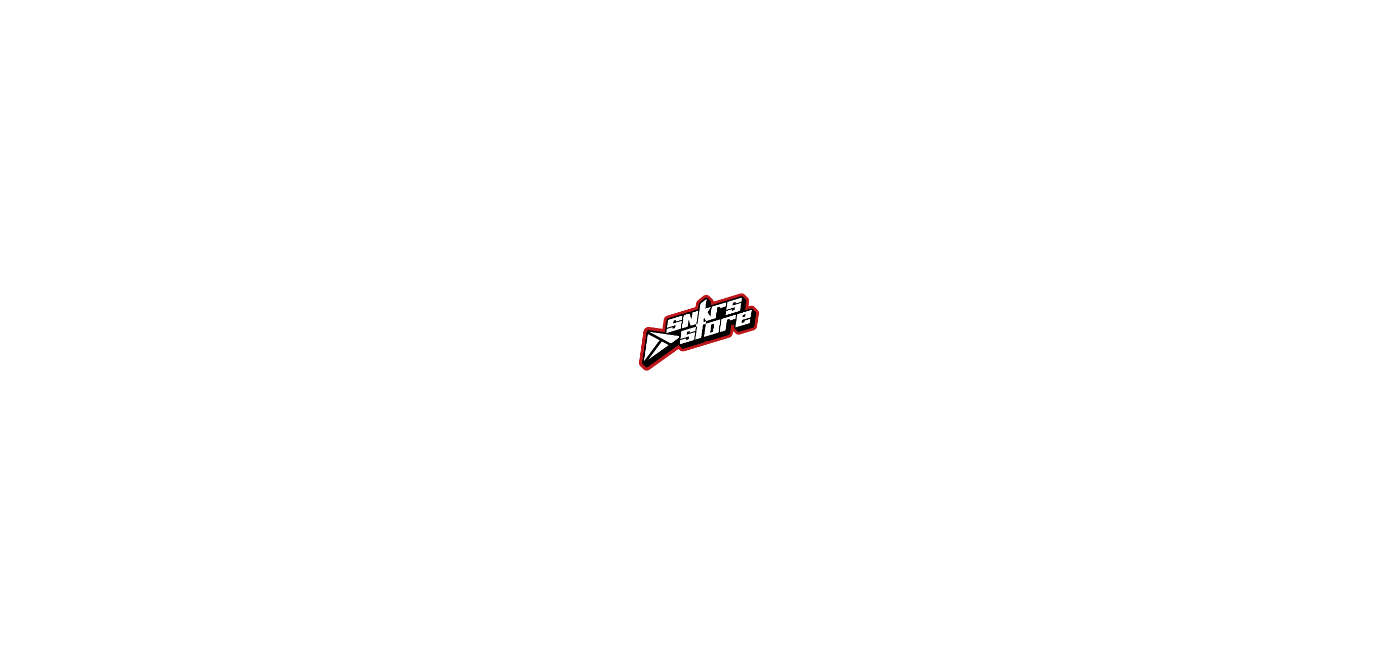 scroll, scrollTop: 0, scrollLeft: 0, axis: both 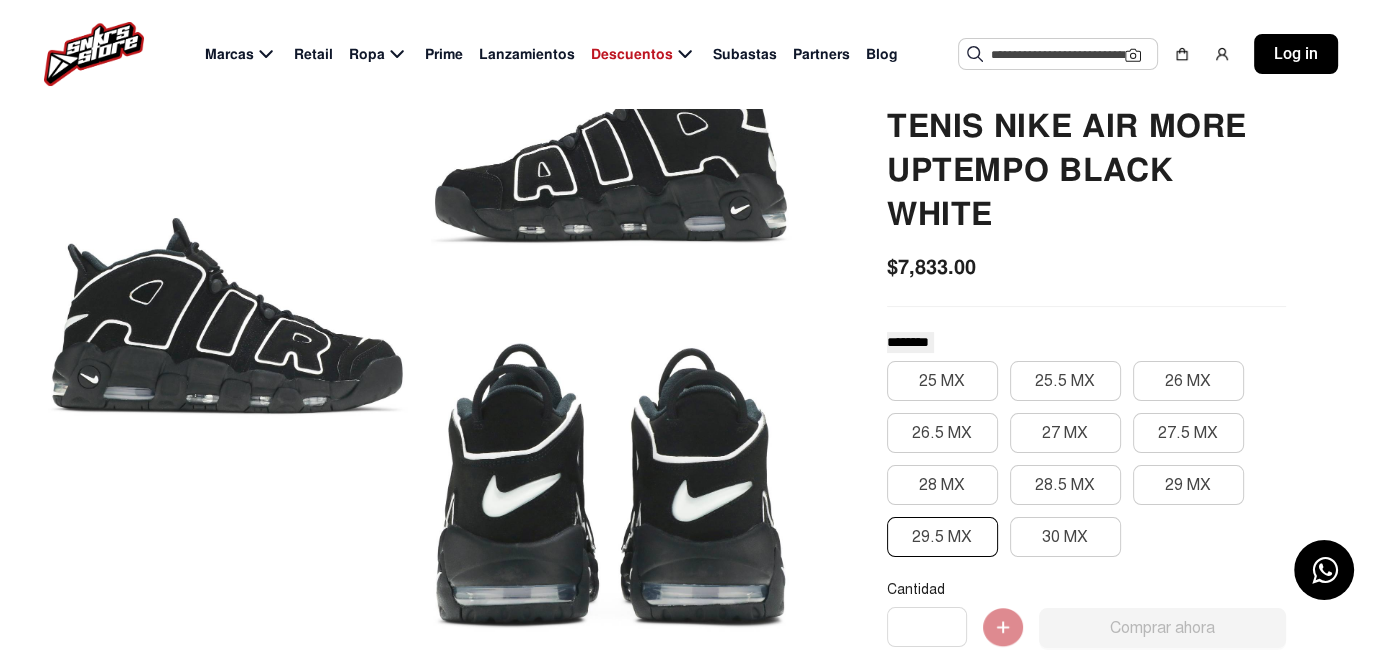 click on "29.5 MX" 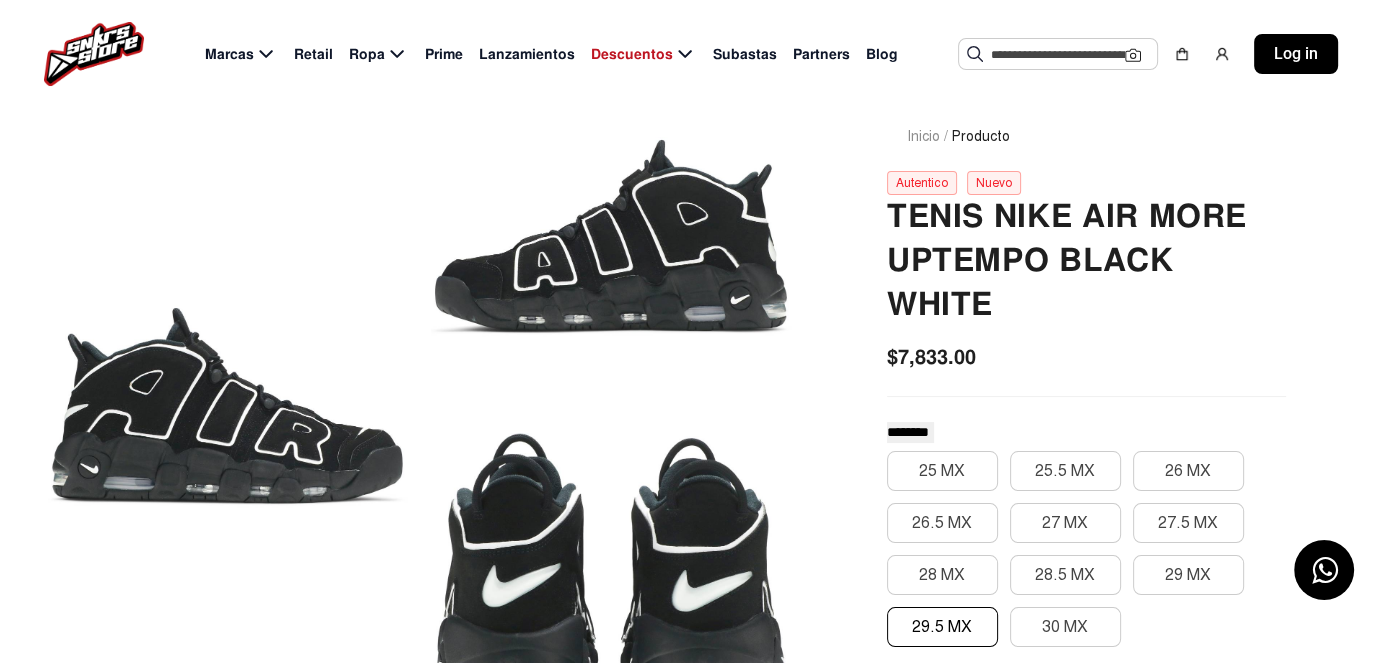 scroll, scrollTop: 100, scrollLeft: 0, axis: vertical 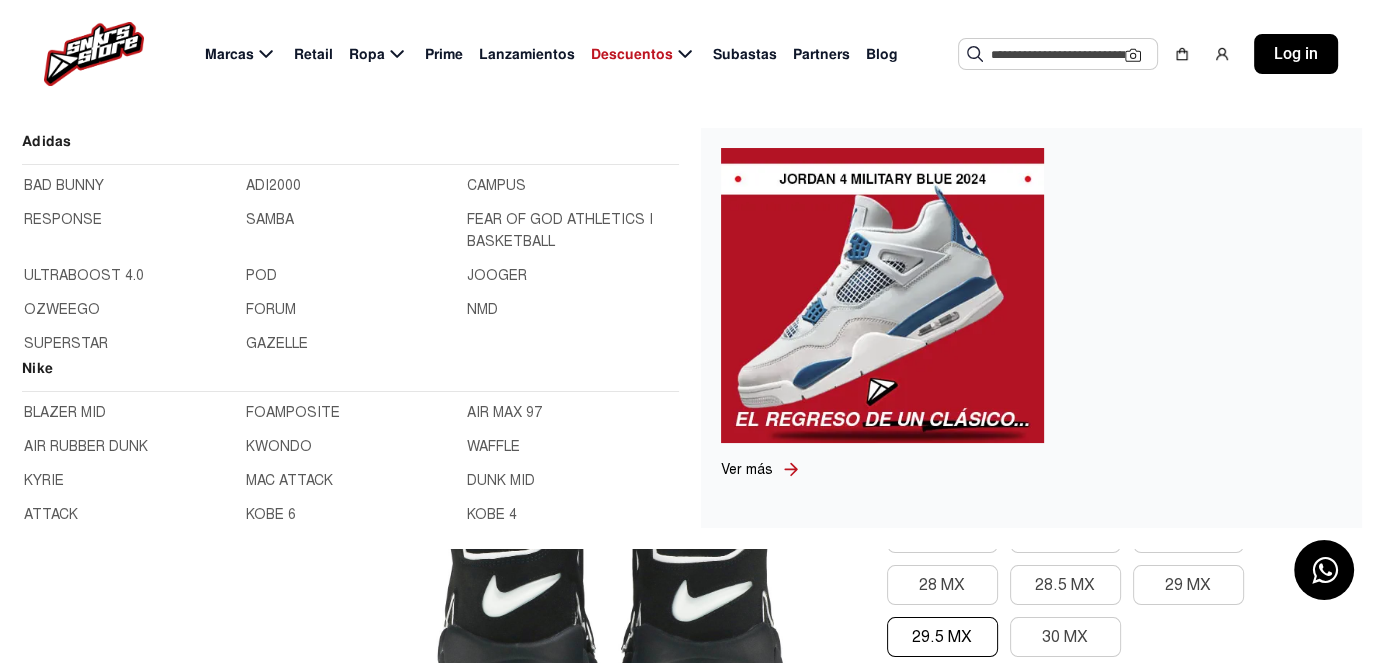 click on "KOBE 4" 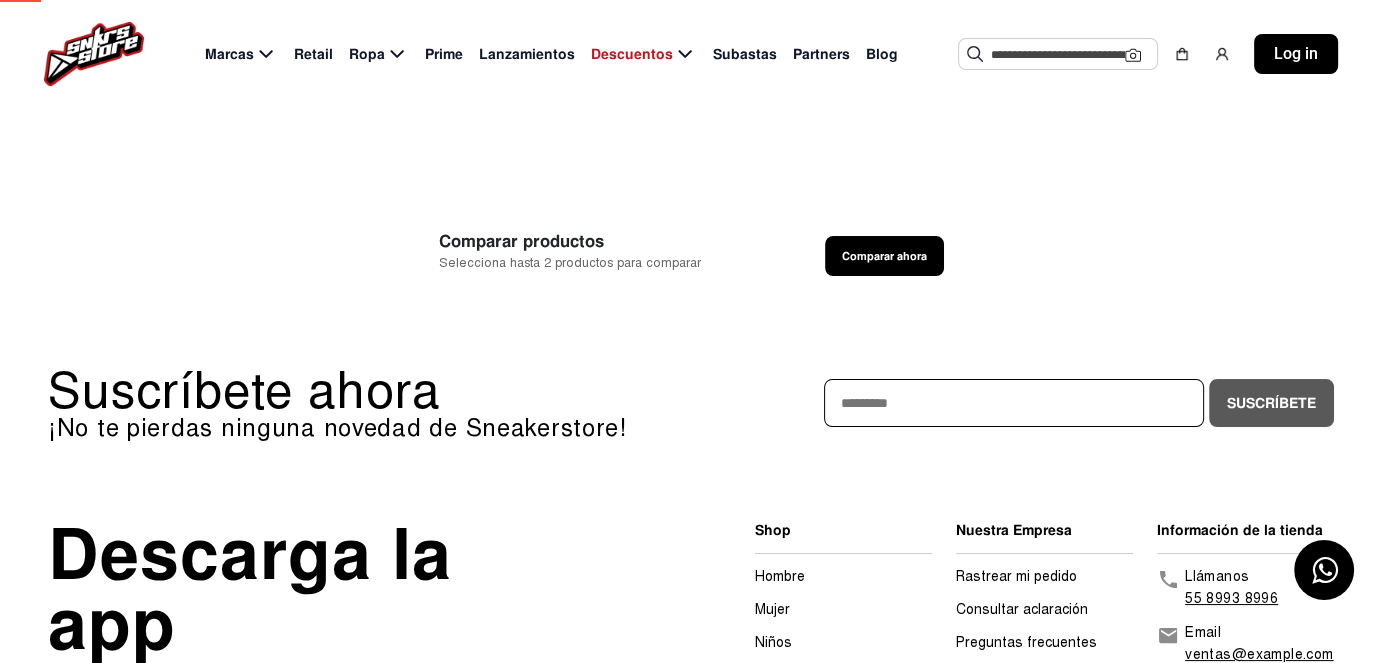 scroll, scrollTop: 0, scrollLeft: 0, axis: both 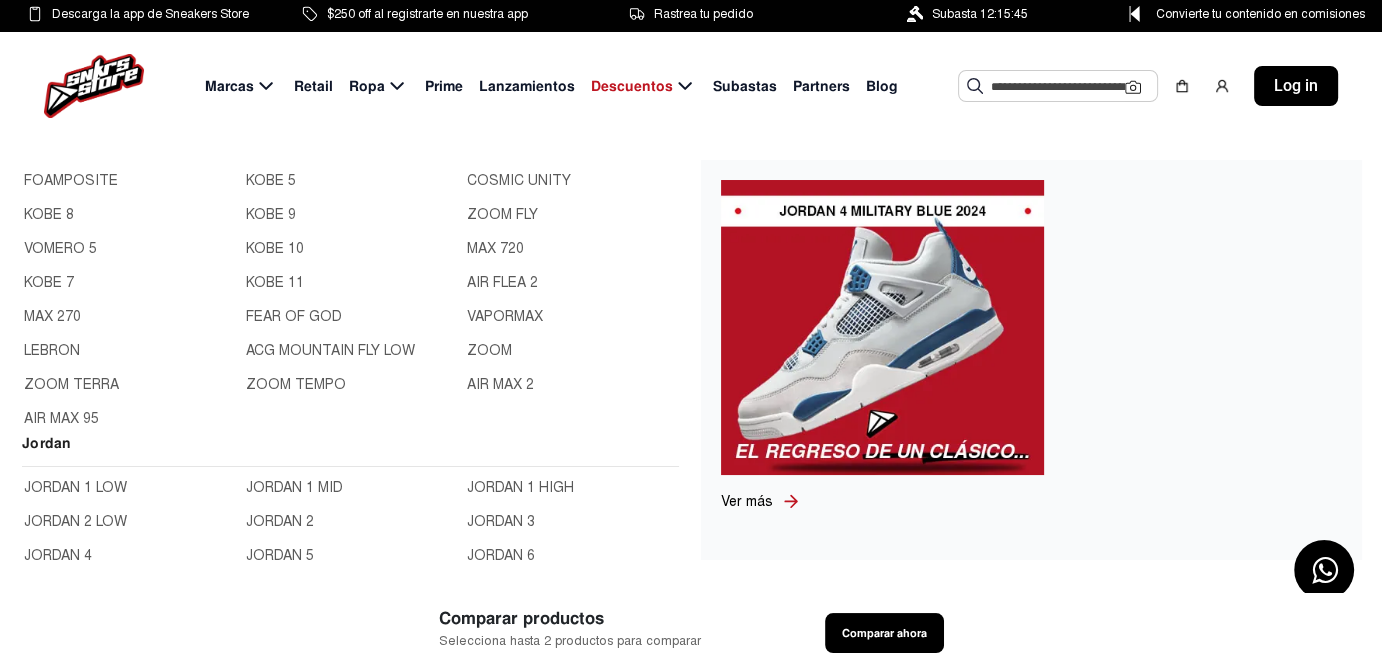 click on "ZOOM FLY" 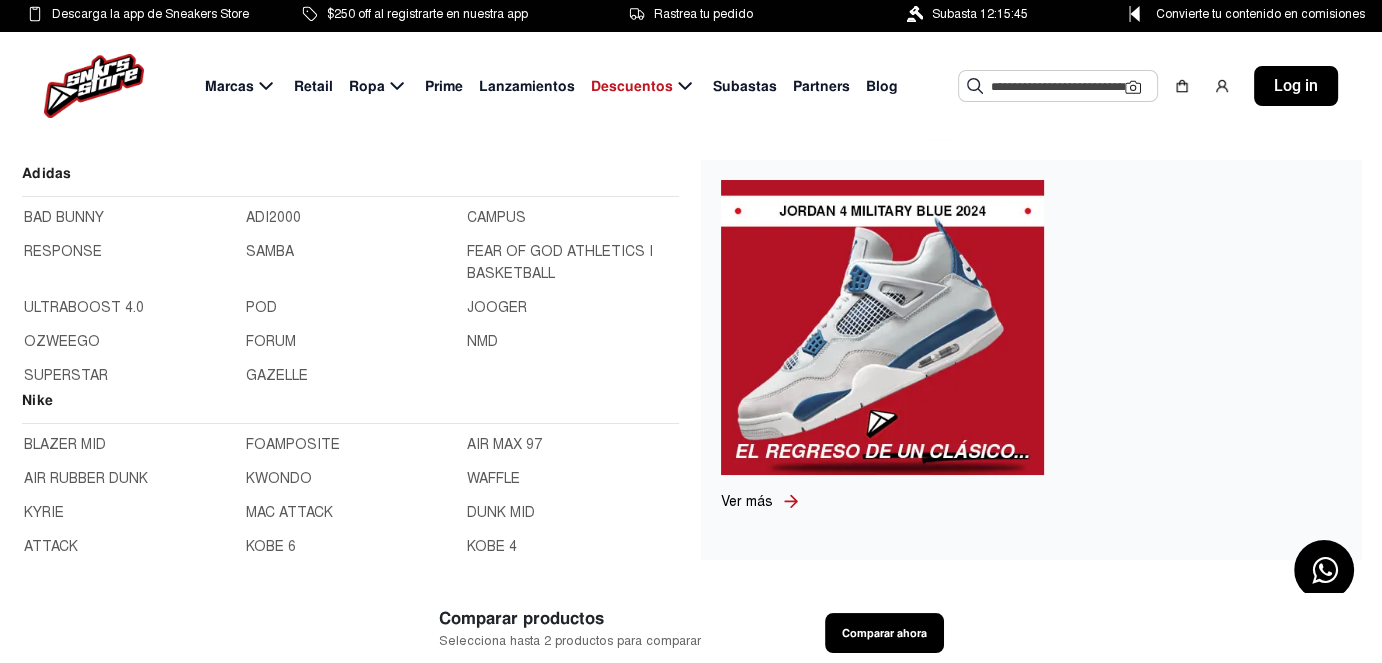 scroll, scrollTop: 200, scrollLeft: 0, axis: vertical 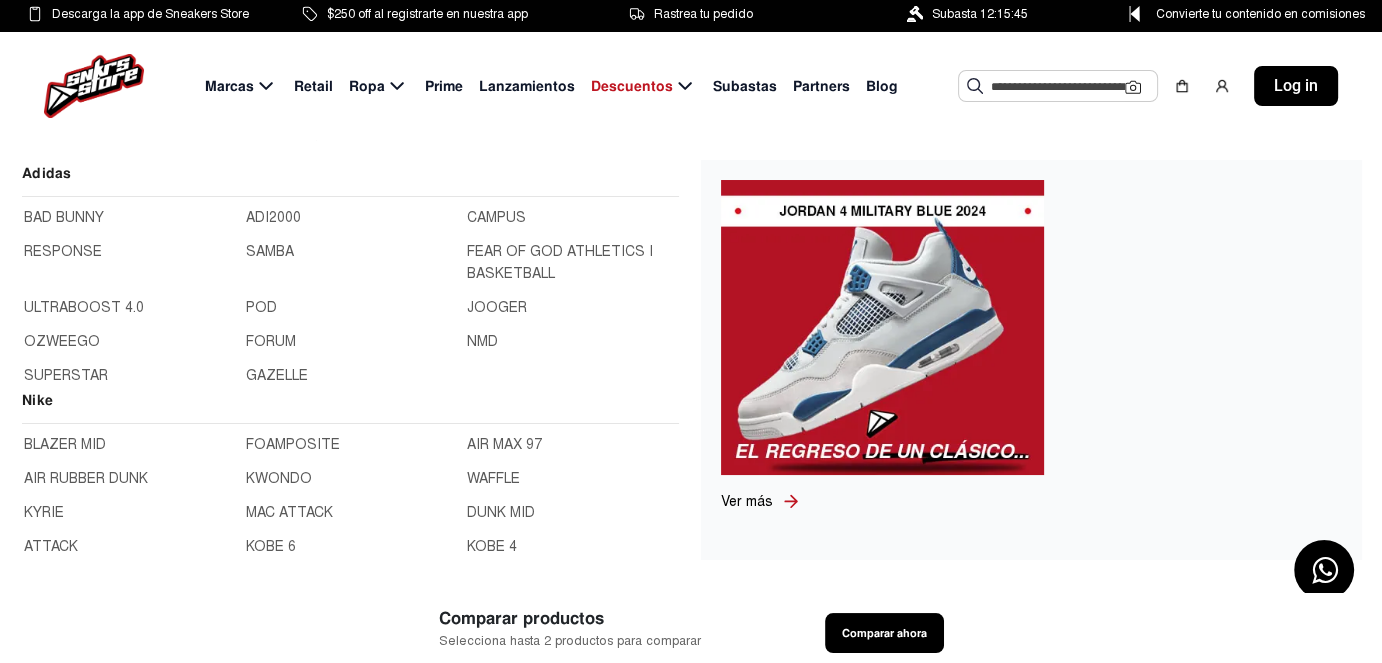click on "AIR RUBBER DUNK" 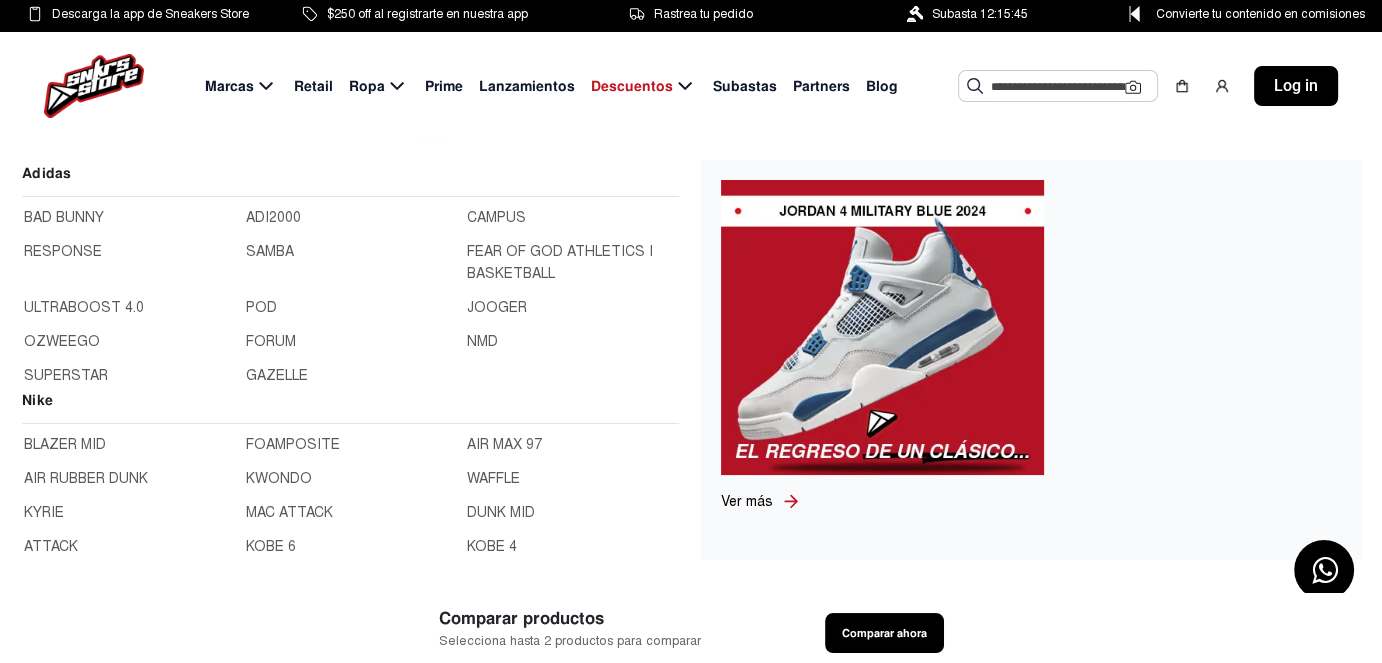 scroll, scrollTop: 373, scrollLeft: 0, axis: vertical 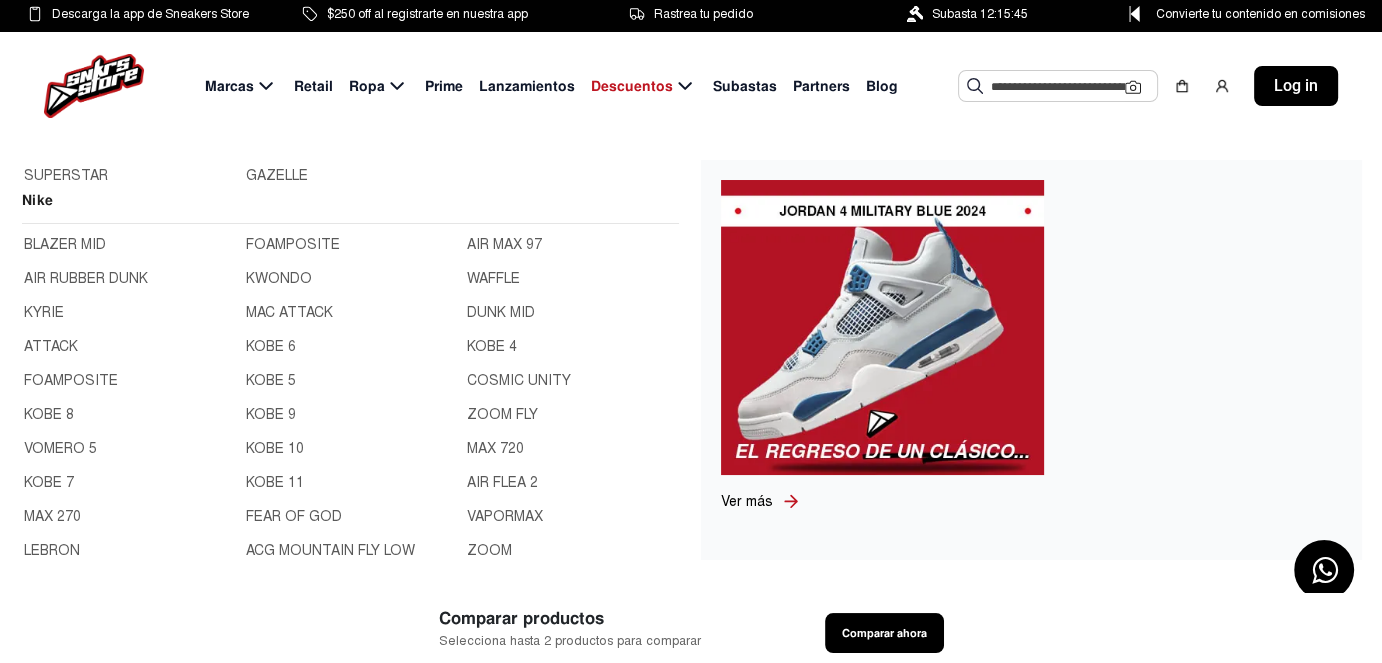 click on "KOBE 11" 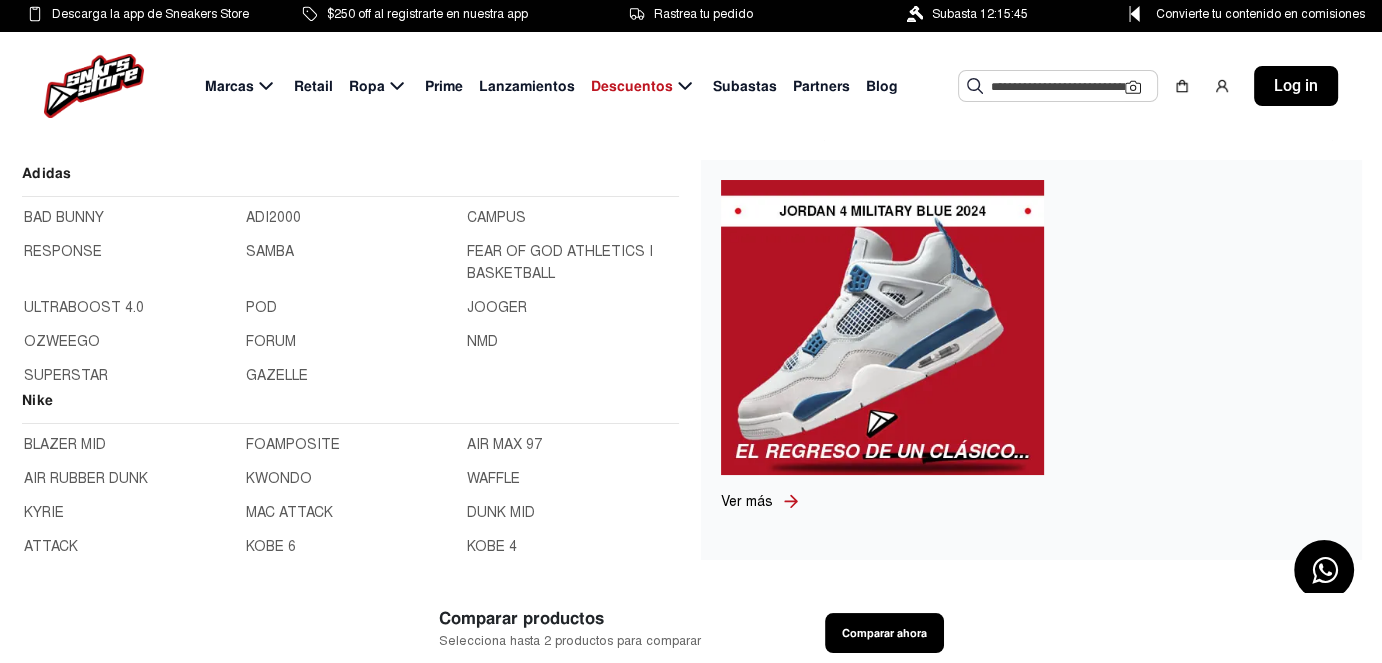 scroll, scrollTop: 373, scrollLeft: 0, axis: vertical 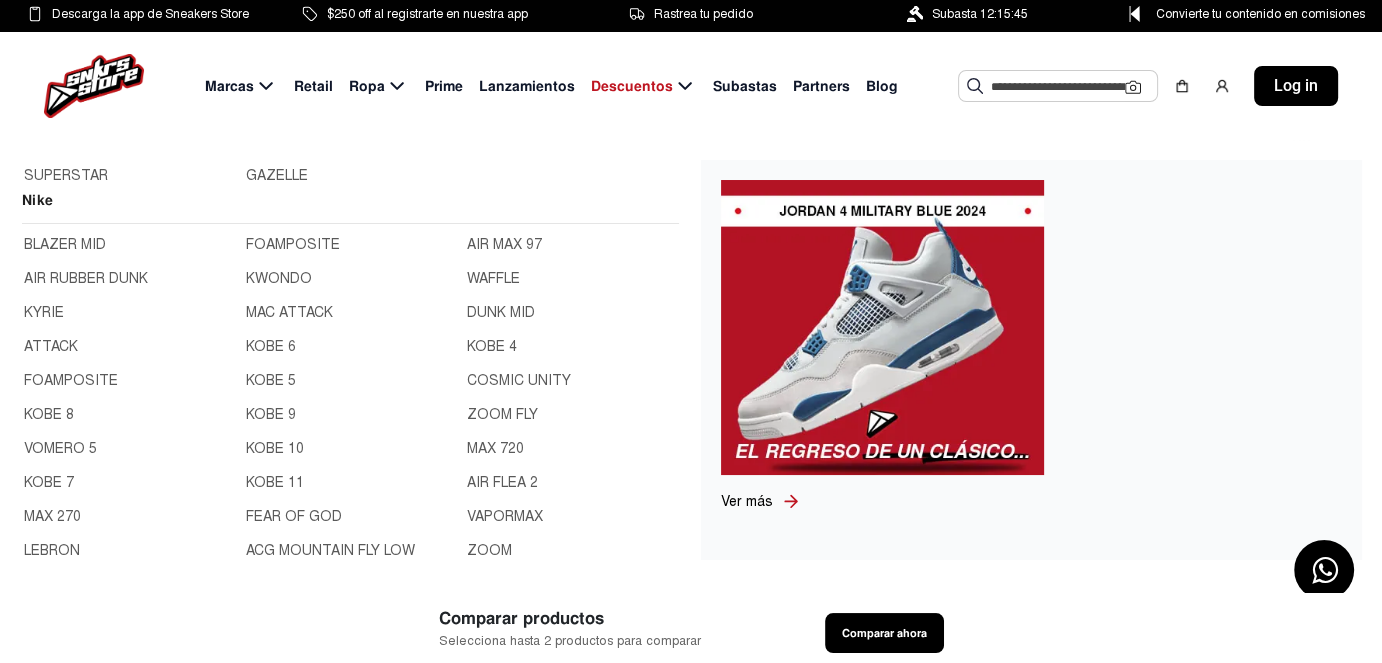 click on "KOBE 9" 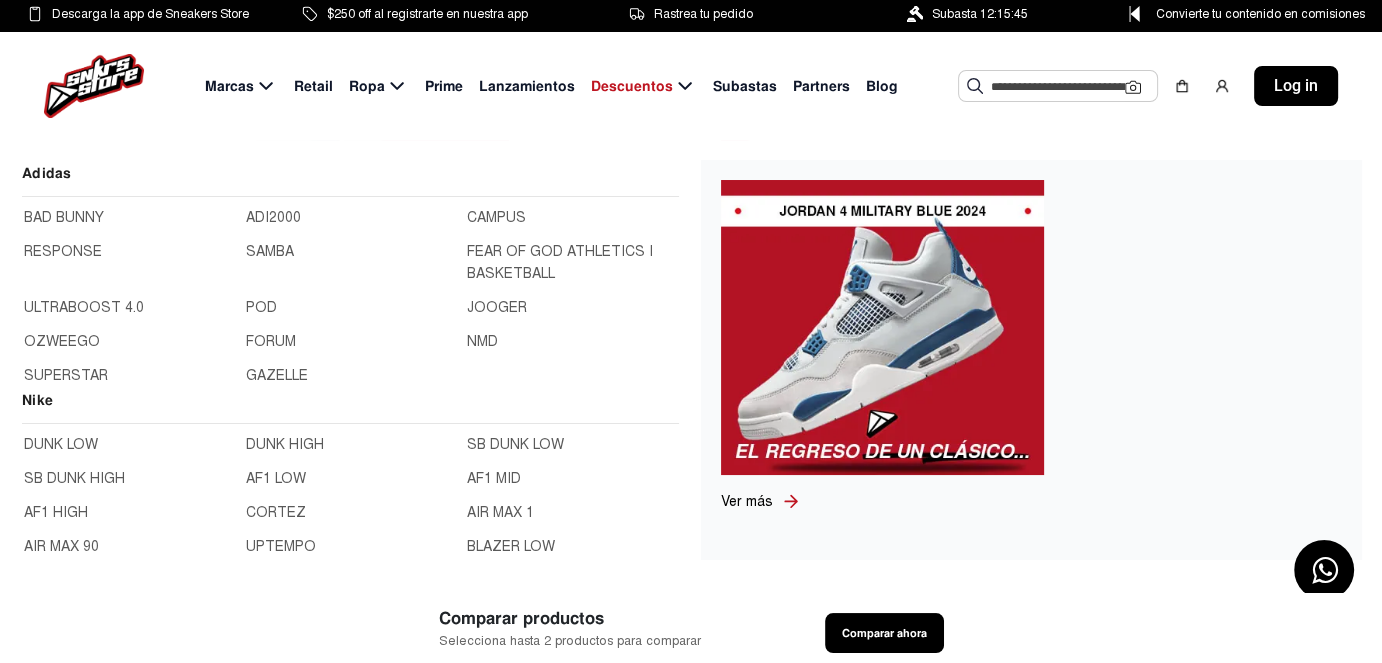 click on "Marcas" 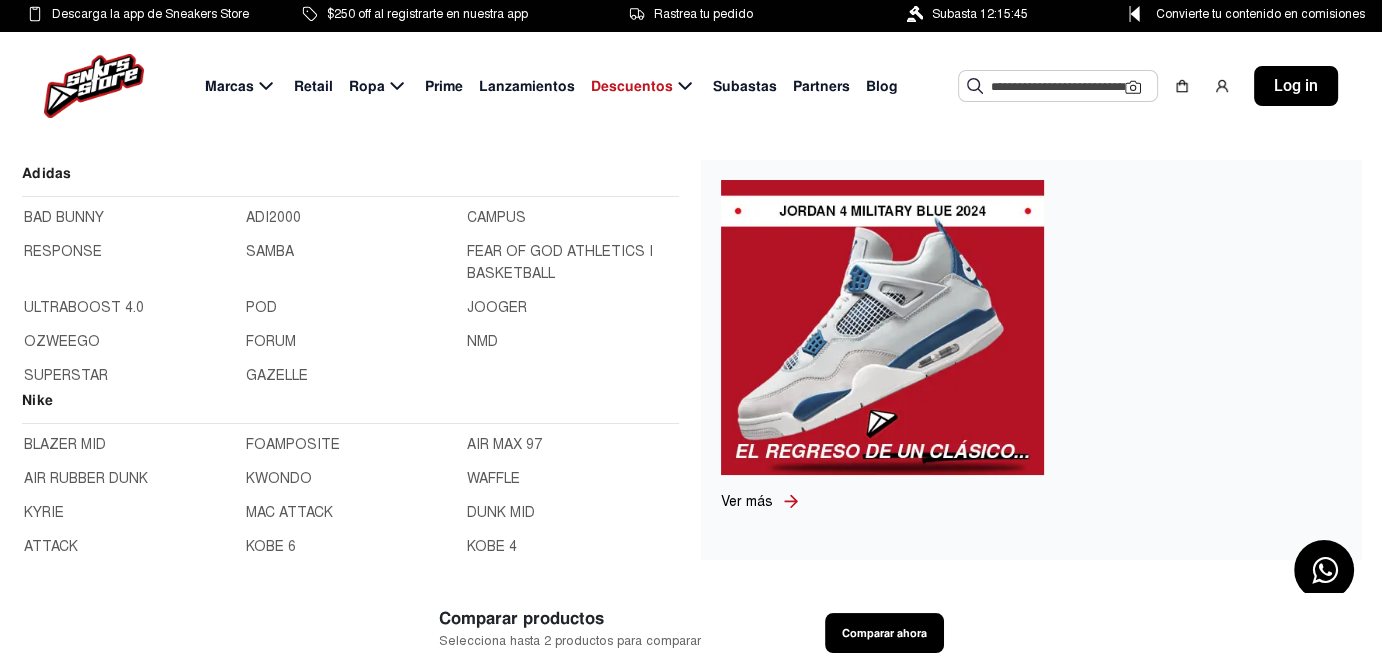 scroll, scrollTop: 373, scrollLeft: 0, axis: vertical 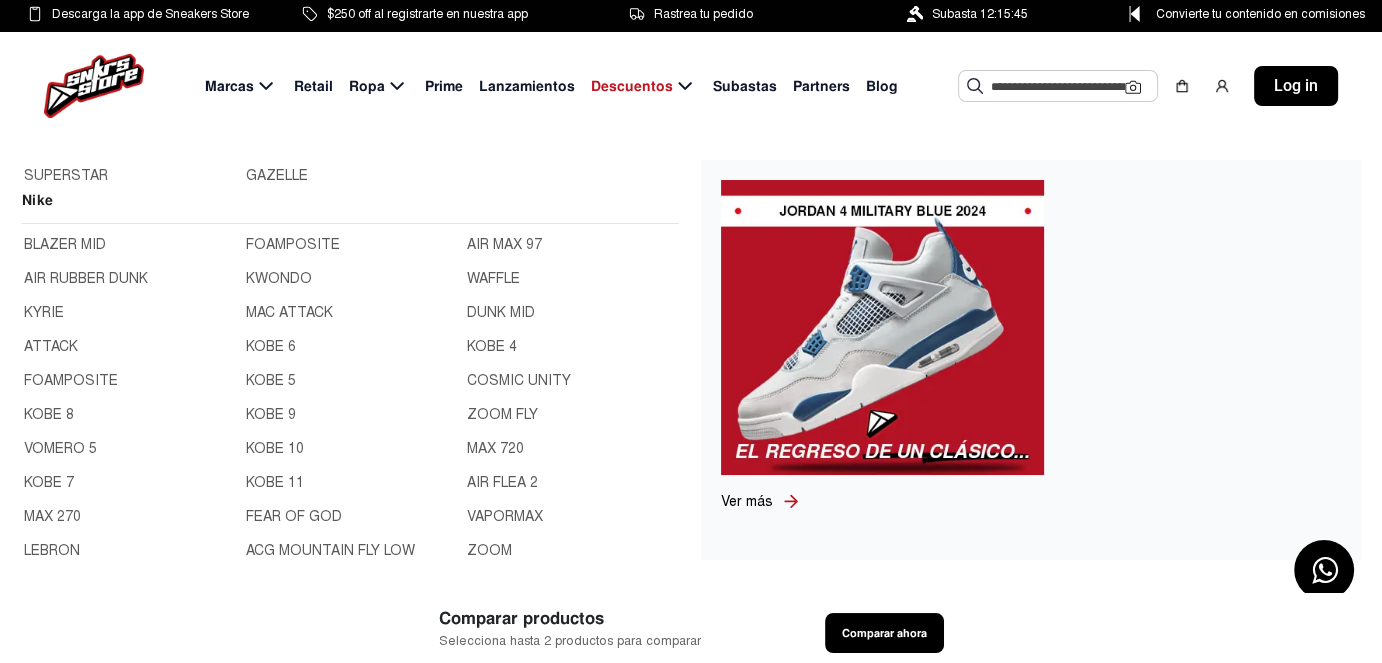 click on "AIR FLEA 2" 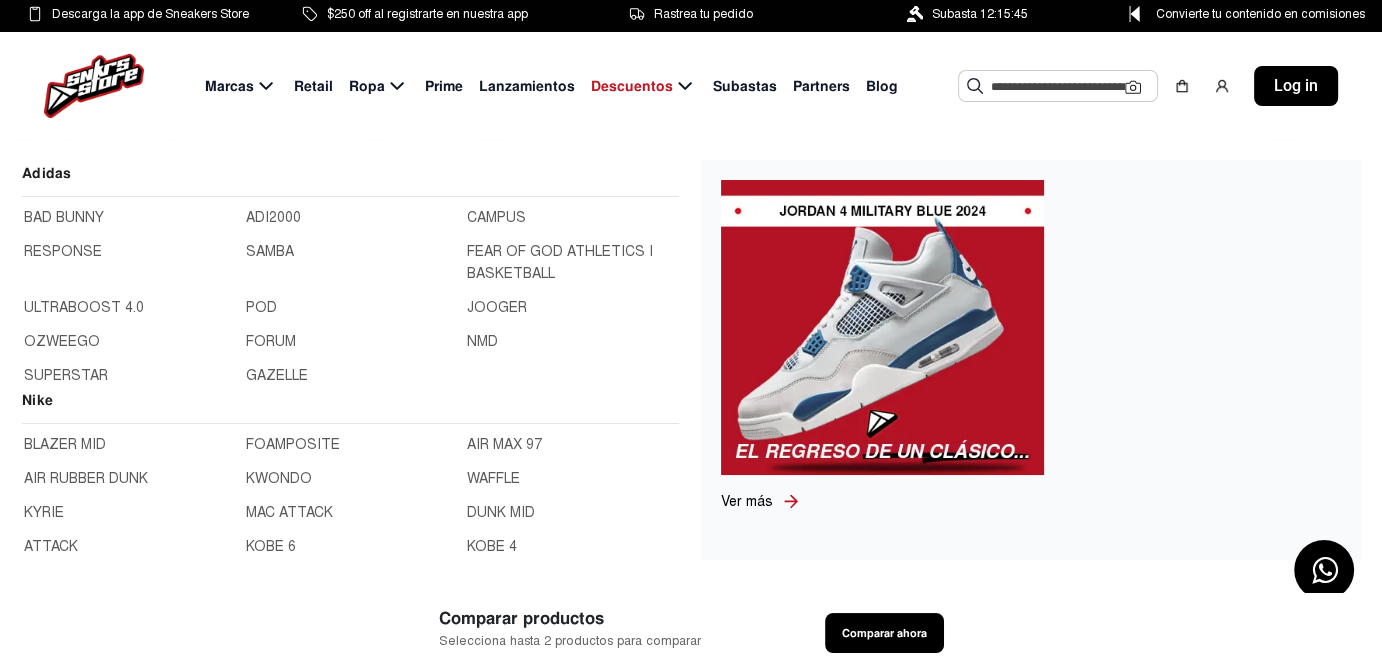 scroll, scrollTop: 373, scrollLeft: 0, axis: vertical 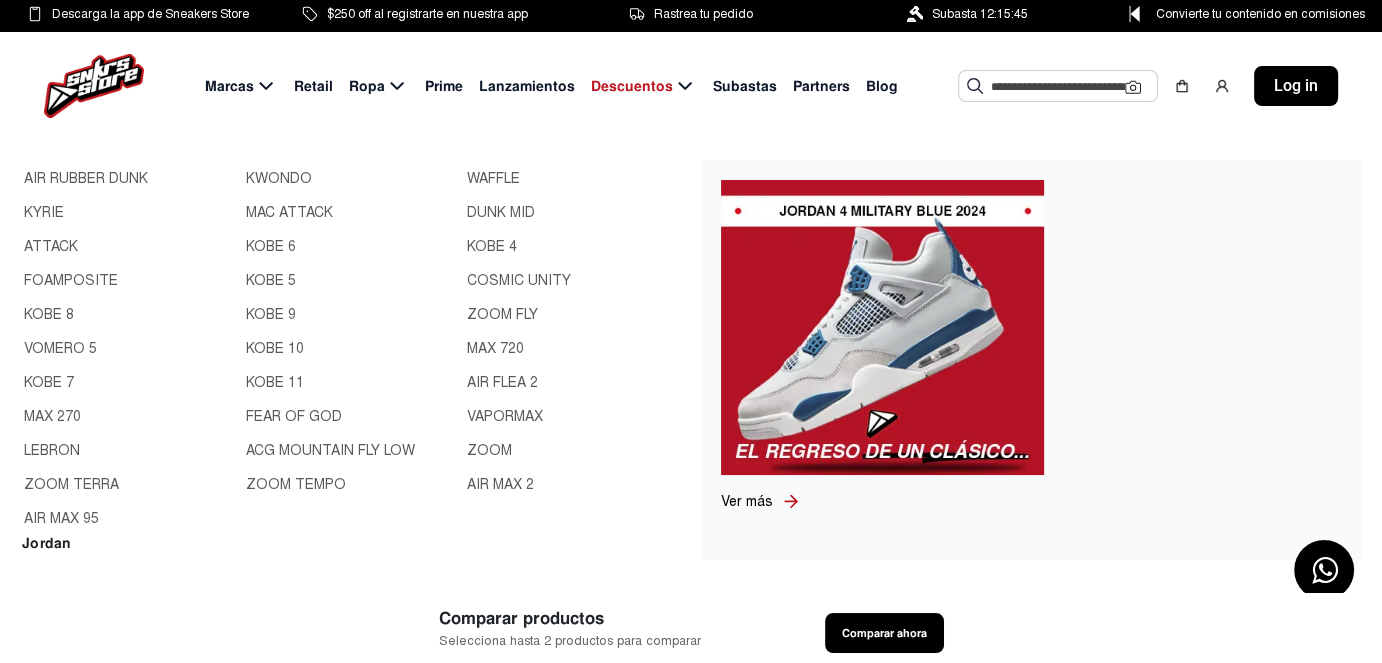 click on "ZOOM TEMPO" 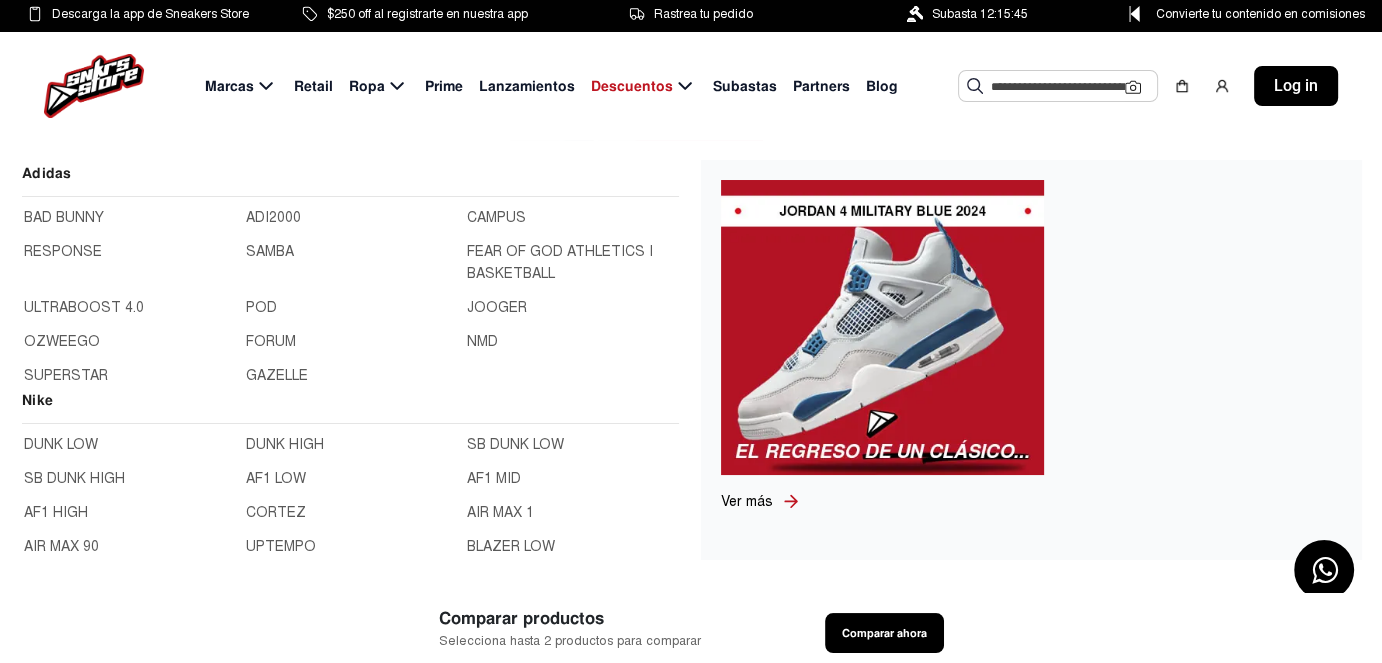 click 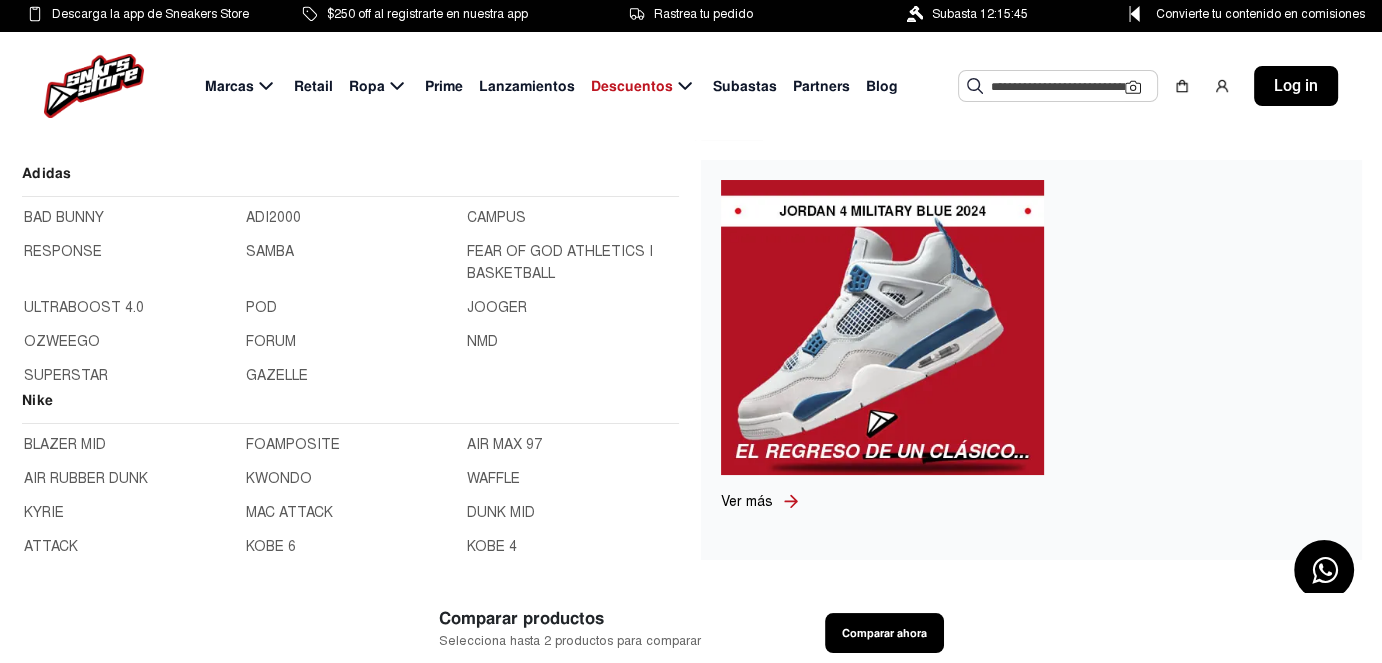 scroll, scrollTop: 373, scrollLeft: 0, axis: vertical 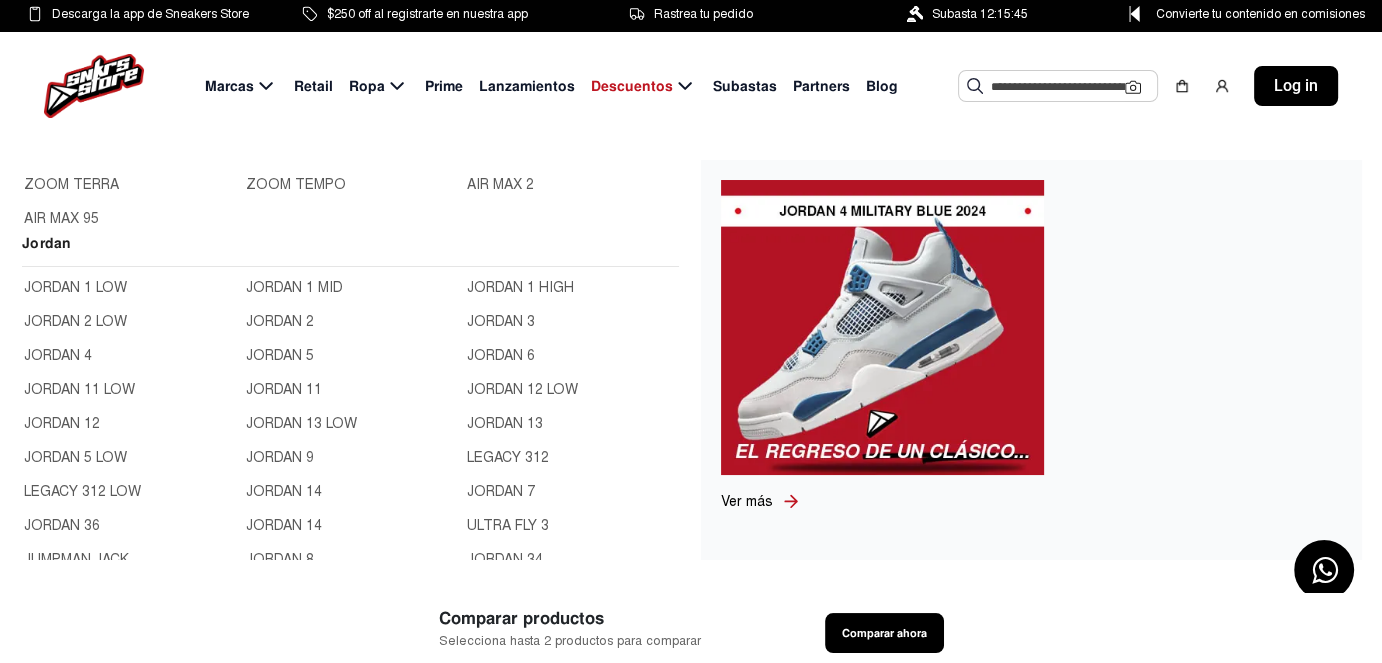 click on "AIR MAX 95" 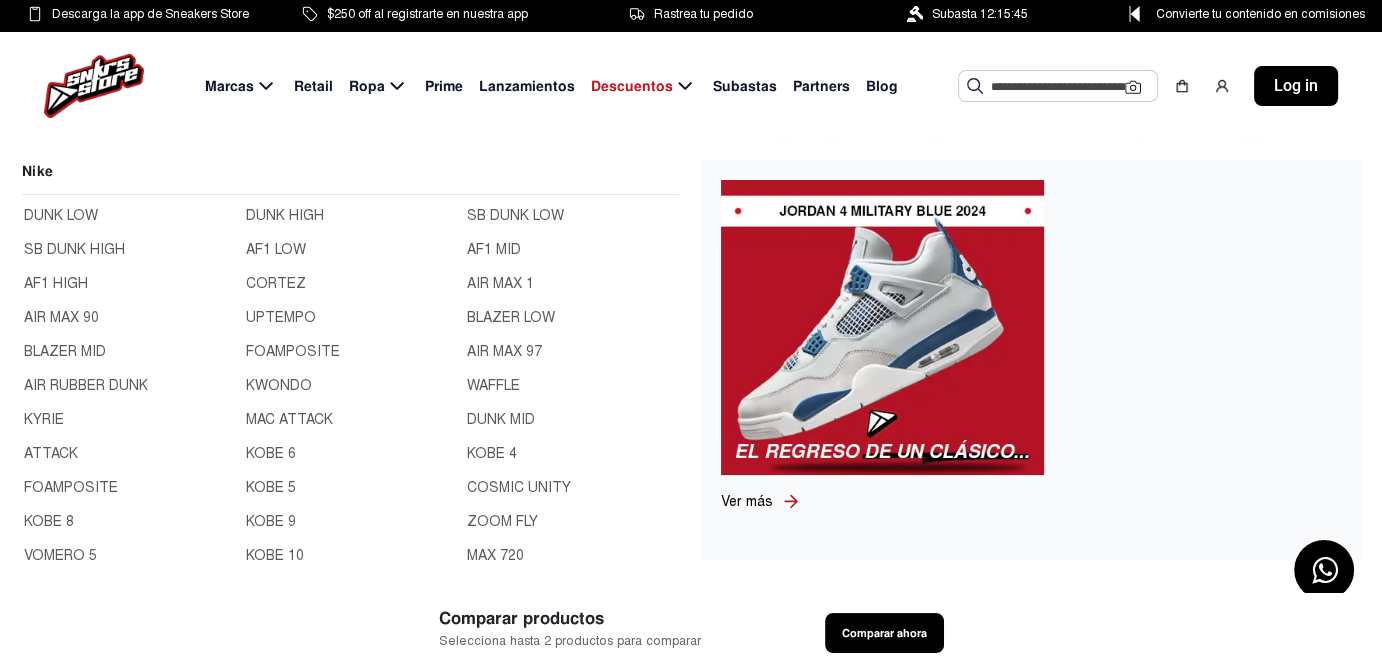 scroll, scrollTop: 200, scrollLeft: 0, axis: vertical 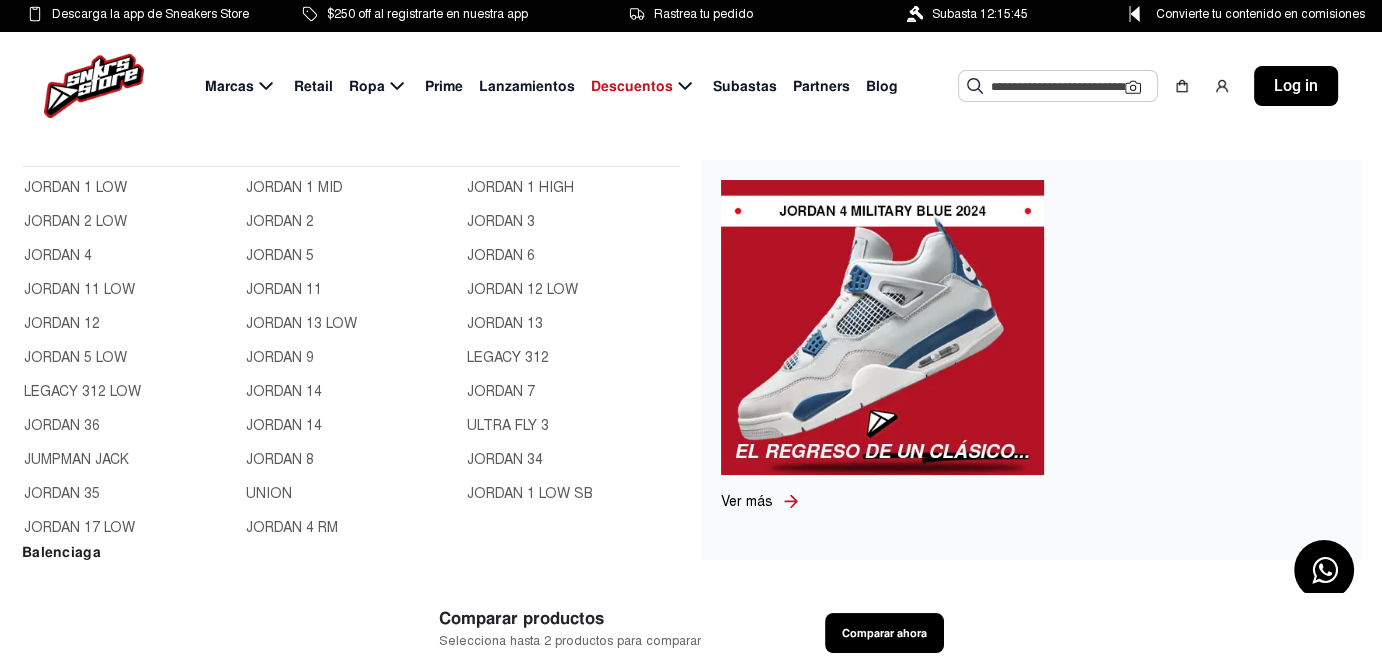 click on "JORDAN 8" 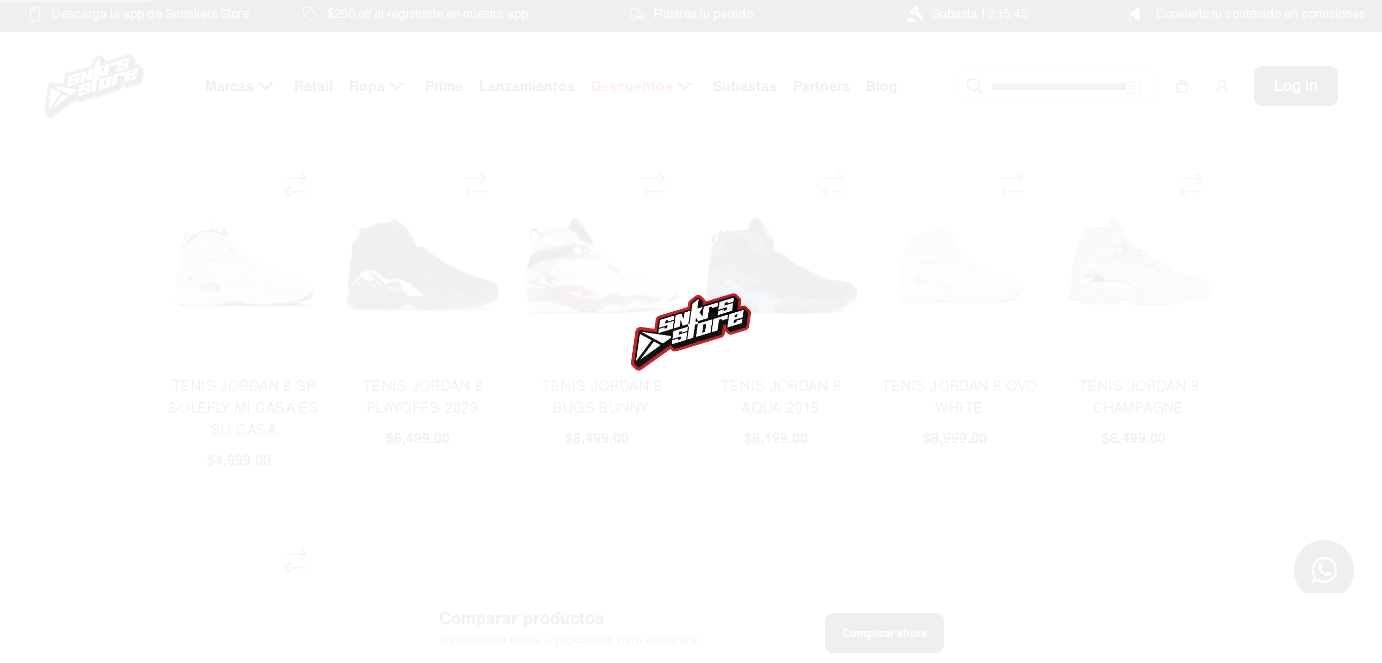 scroll, scrollTop: 0, scrollLeft: 0, axis: both 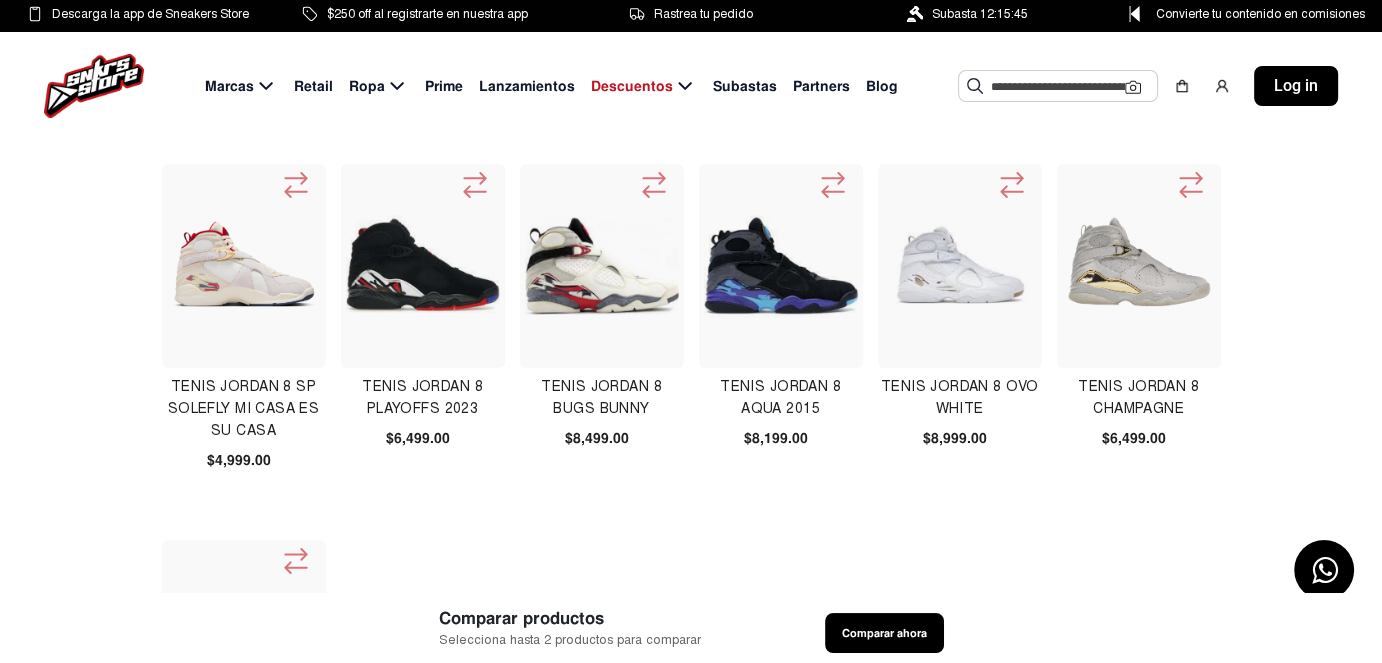 click 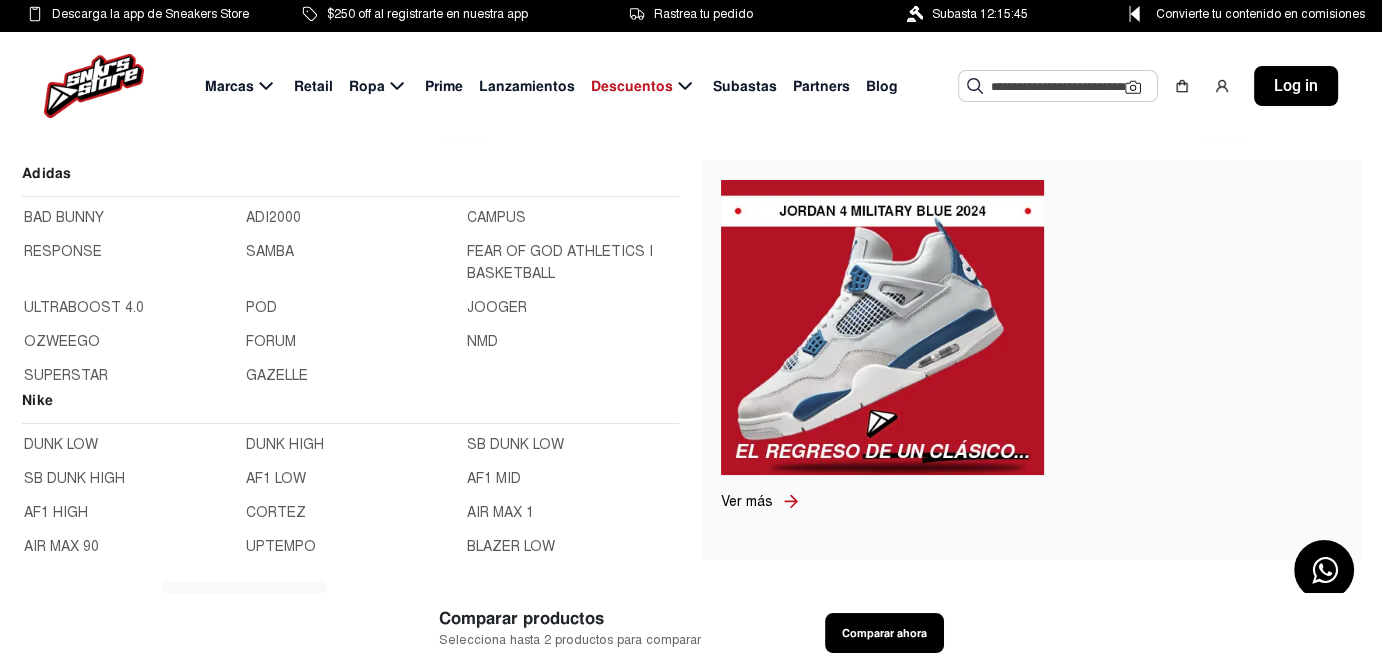 click on "SAMBA" 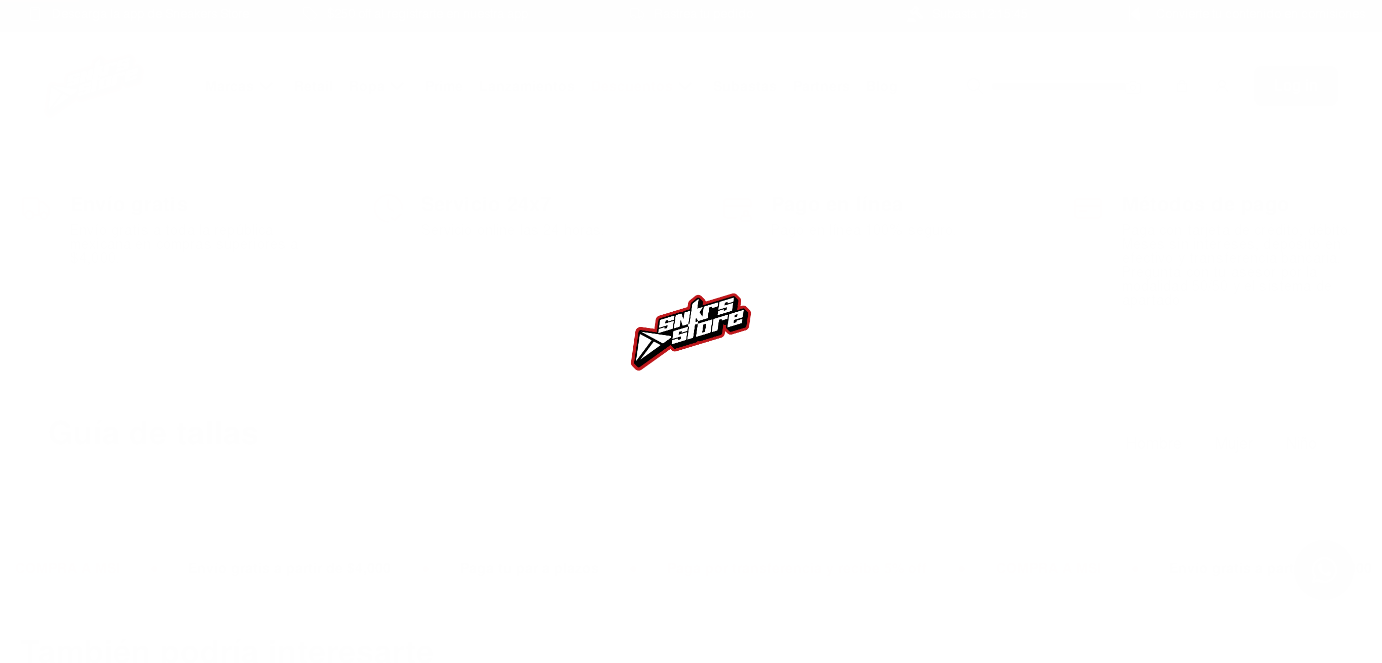 scroll, scrollTop: 0, scrollLeft: 0, axis: both 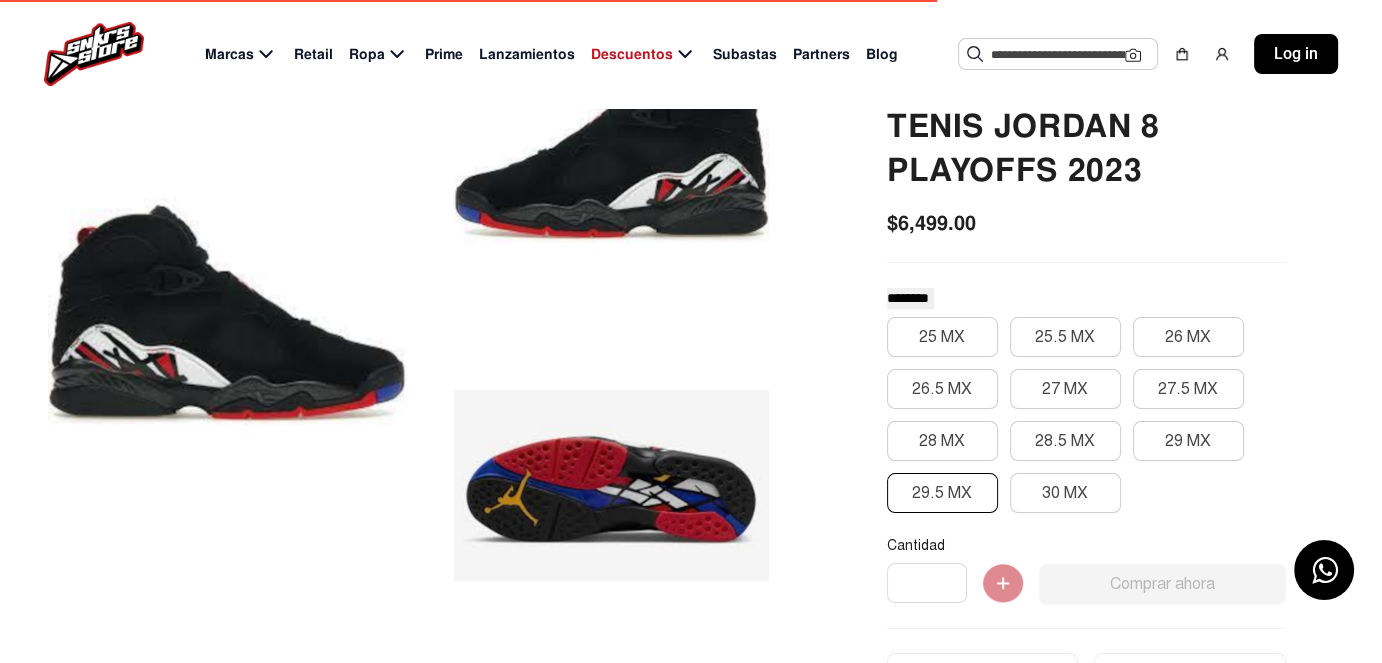 click on "29.5 MX" 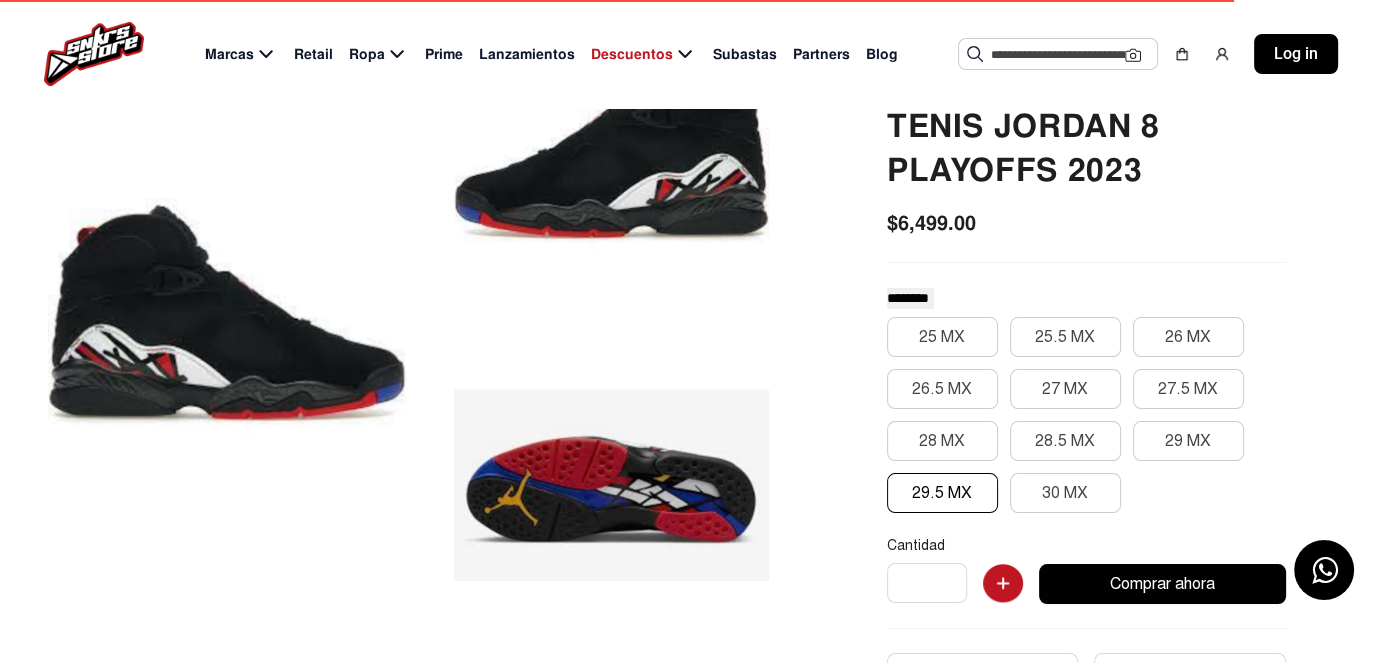 click on "Comprar ahora" 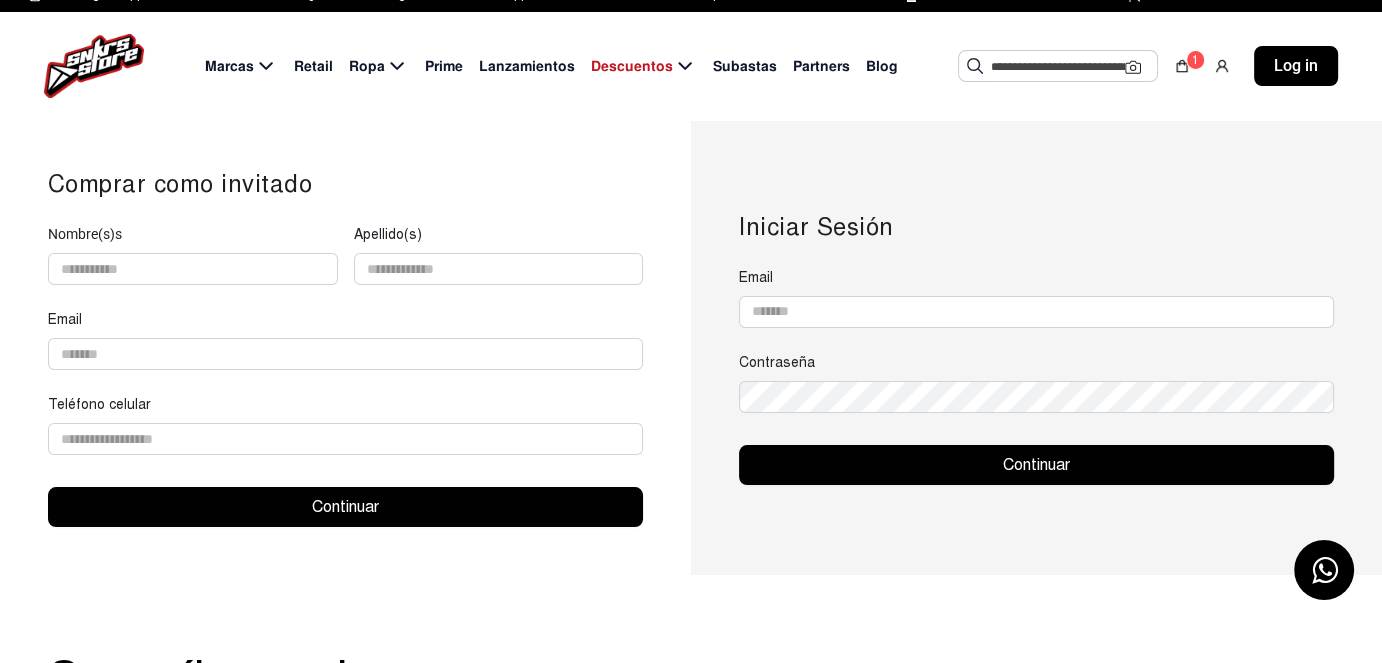 scroll, scrollTop: 0, scrollLeft: 0, axis: both 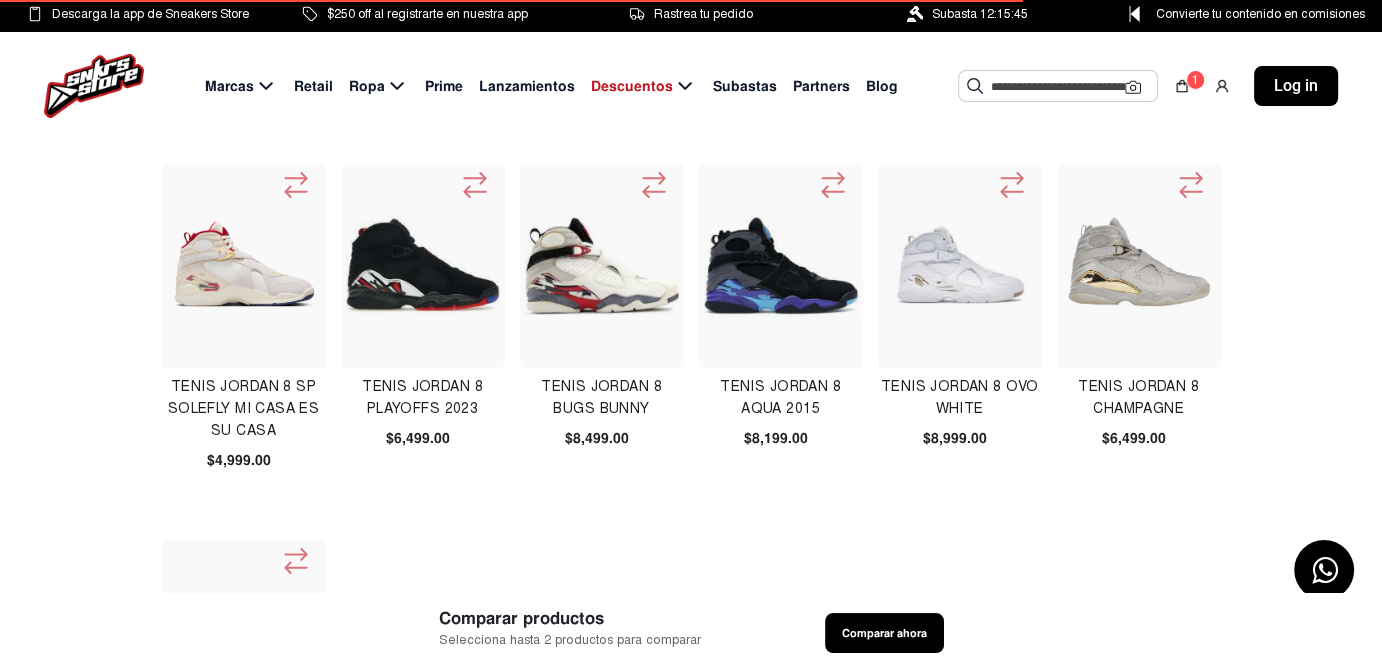 click 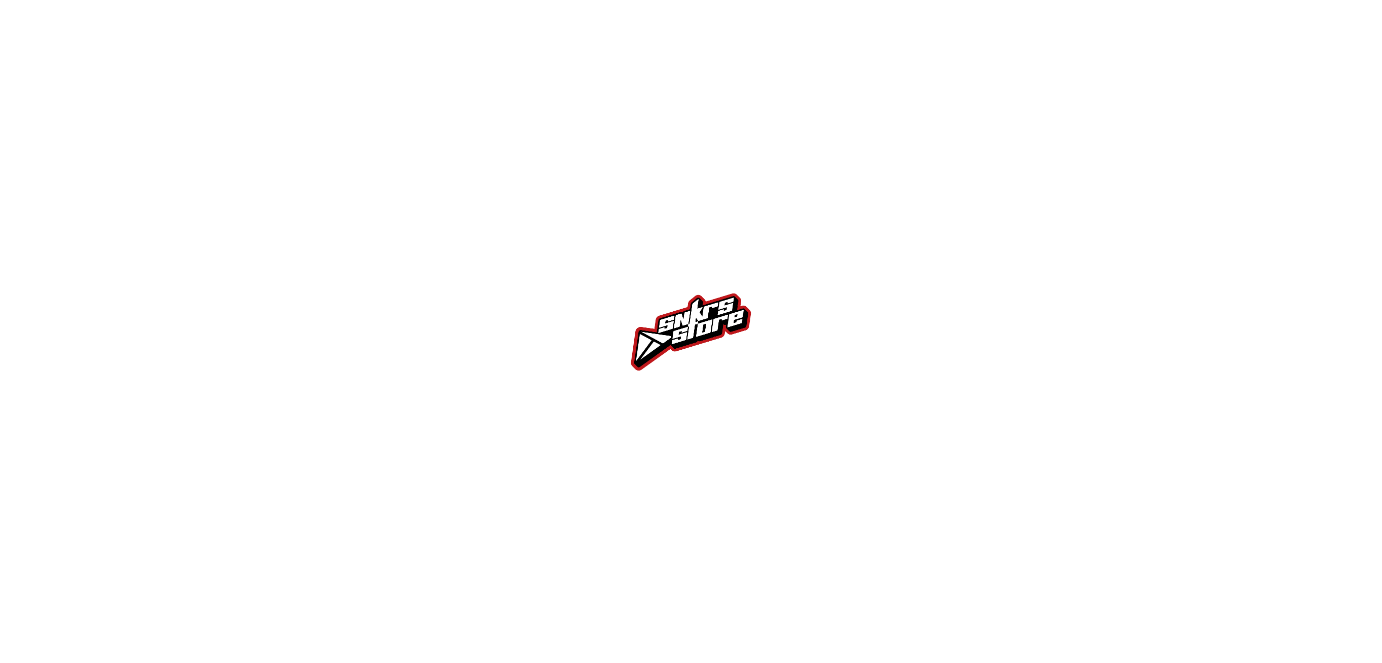 scroll, scrollTop: 0, scrollLeft: 0, axis: both 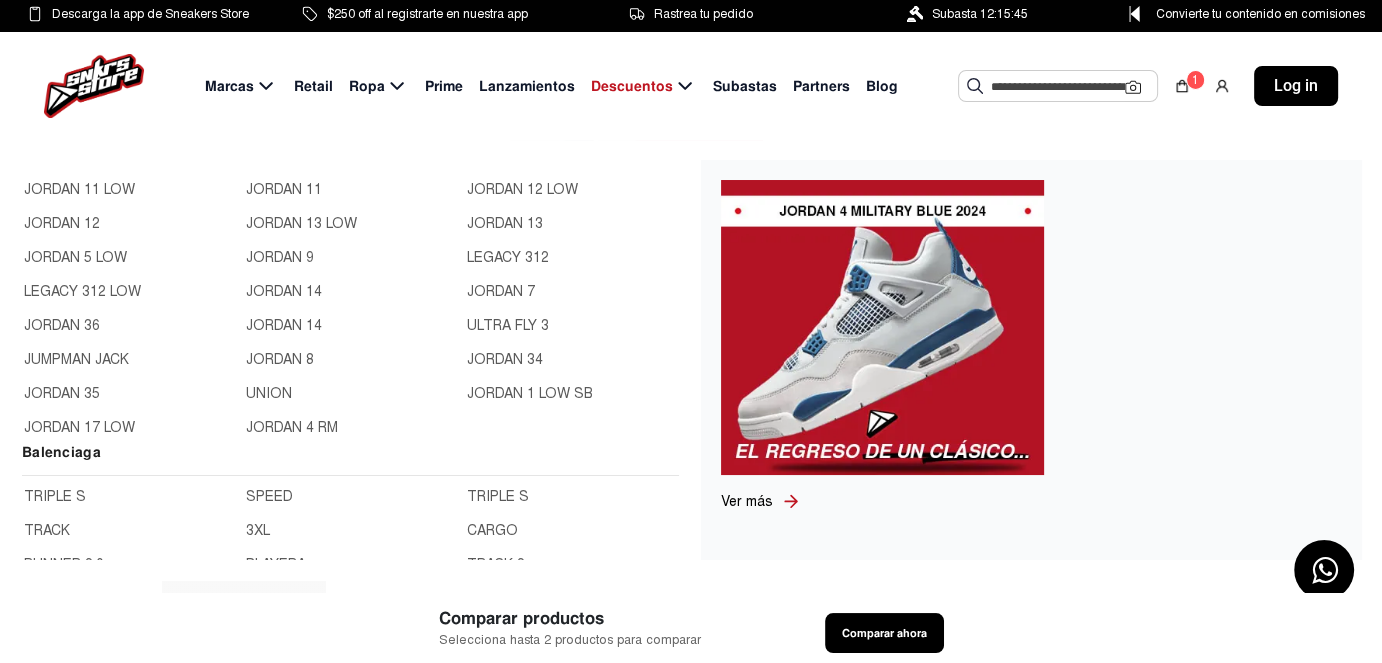 click on "JORDAN 9" 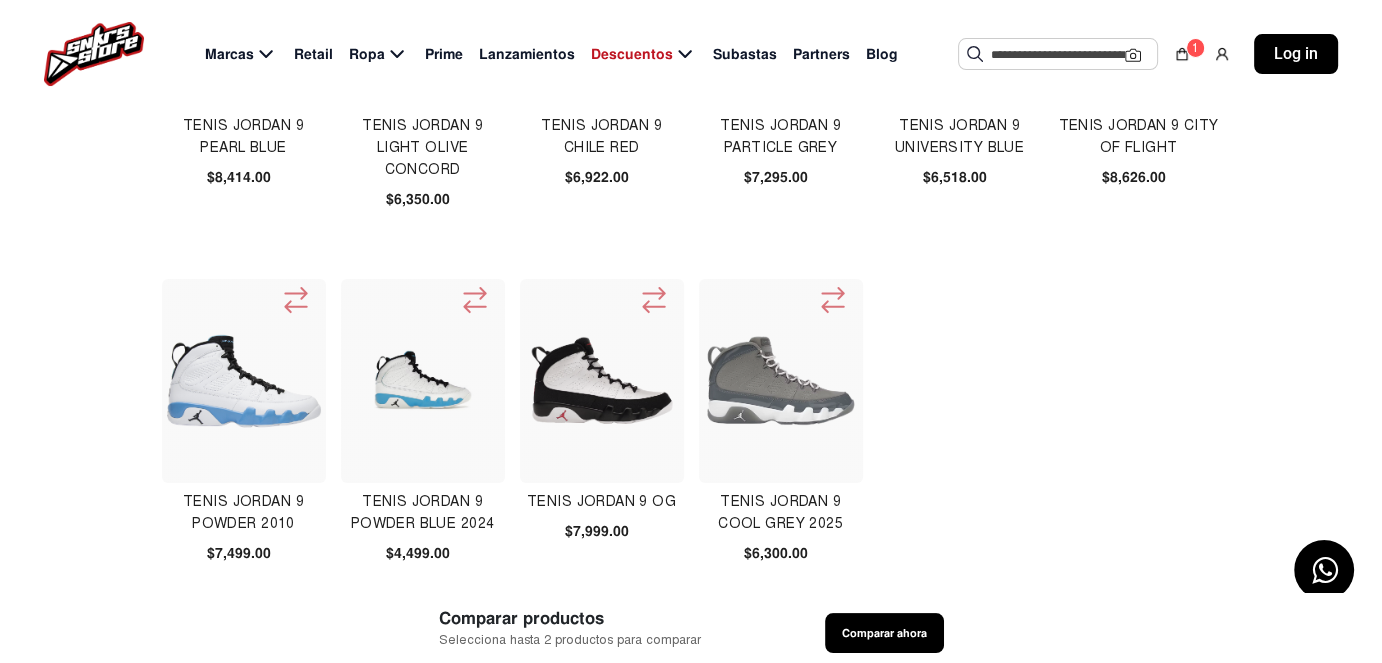 scroll, scrollTop: 300, scrollLeft: 0, axis: vertical 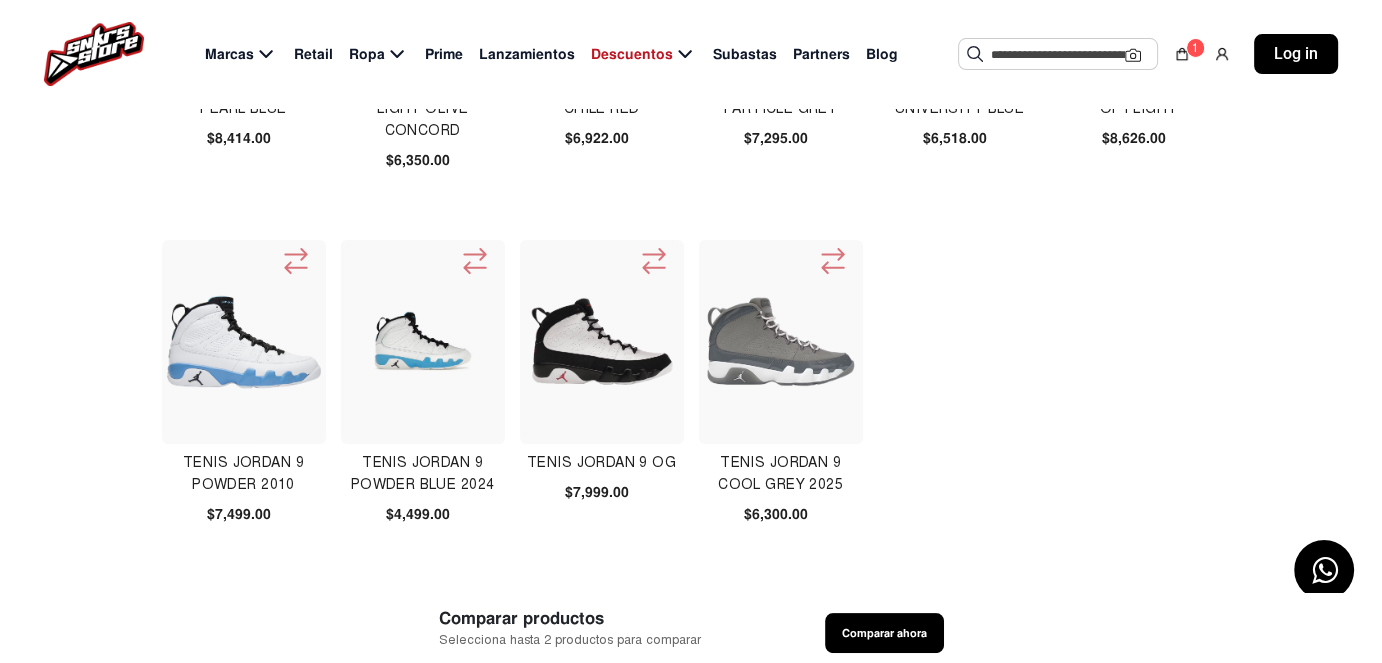 click 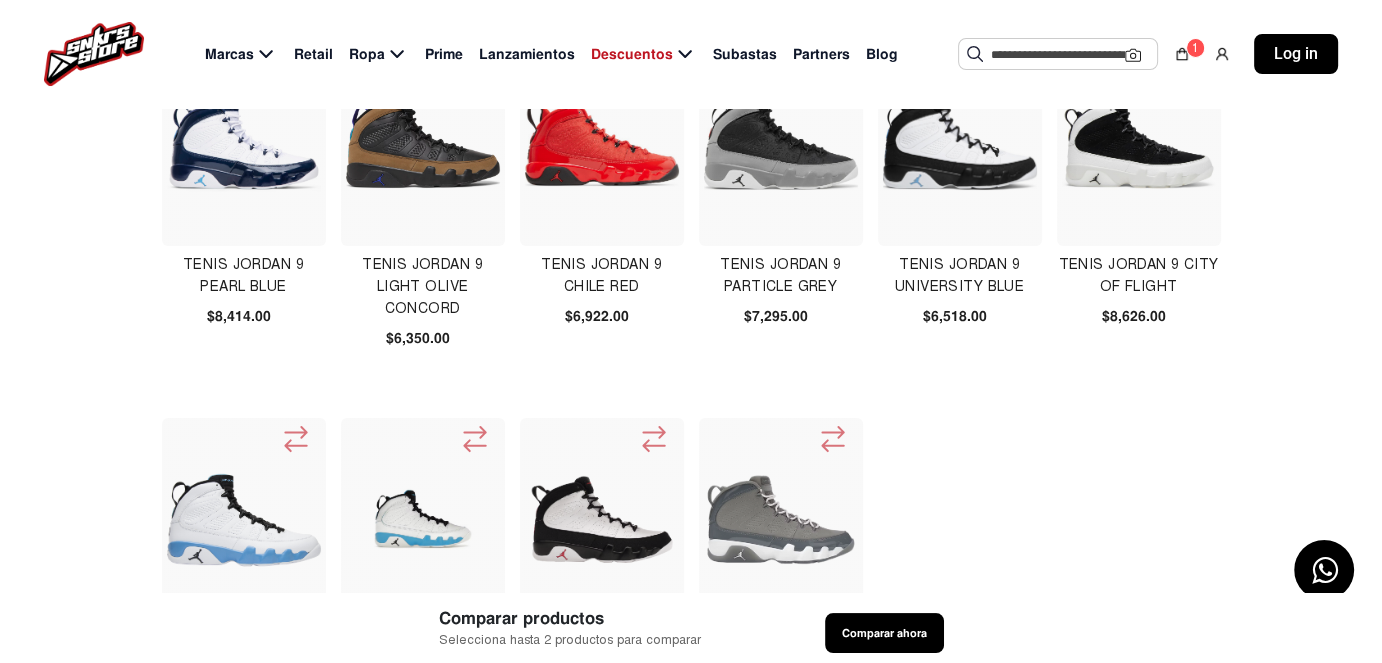 scroll, scrollTop: 100, scrollLeft: 0, axis: vertical 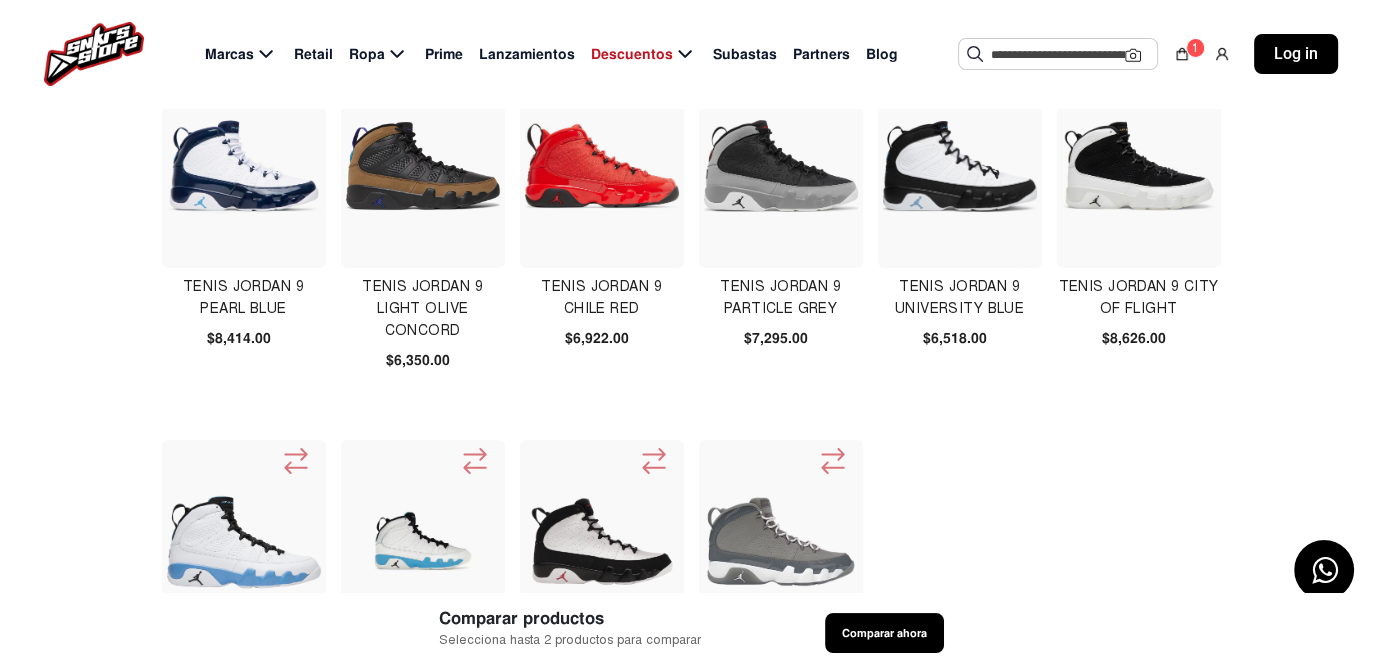 click 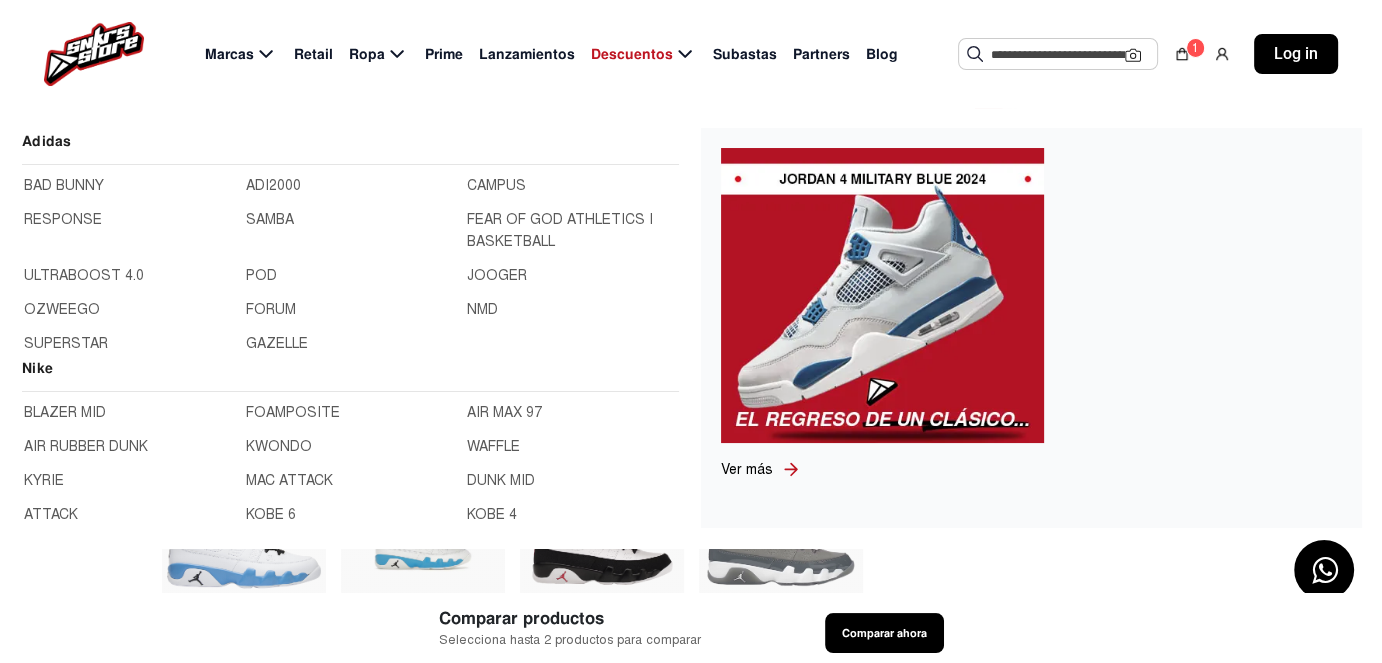 scroll, scrollTop: 373, scrollLeft: 0, axis: vertical 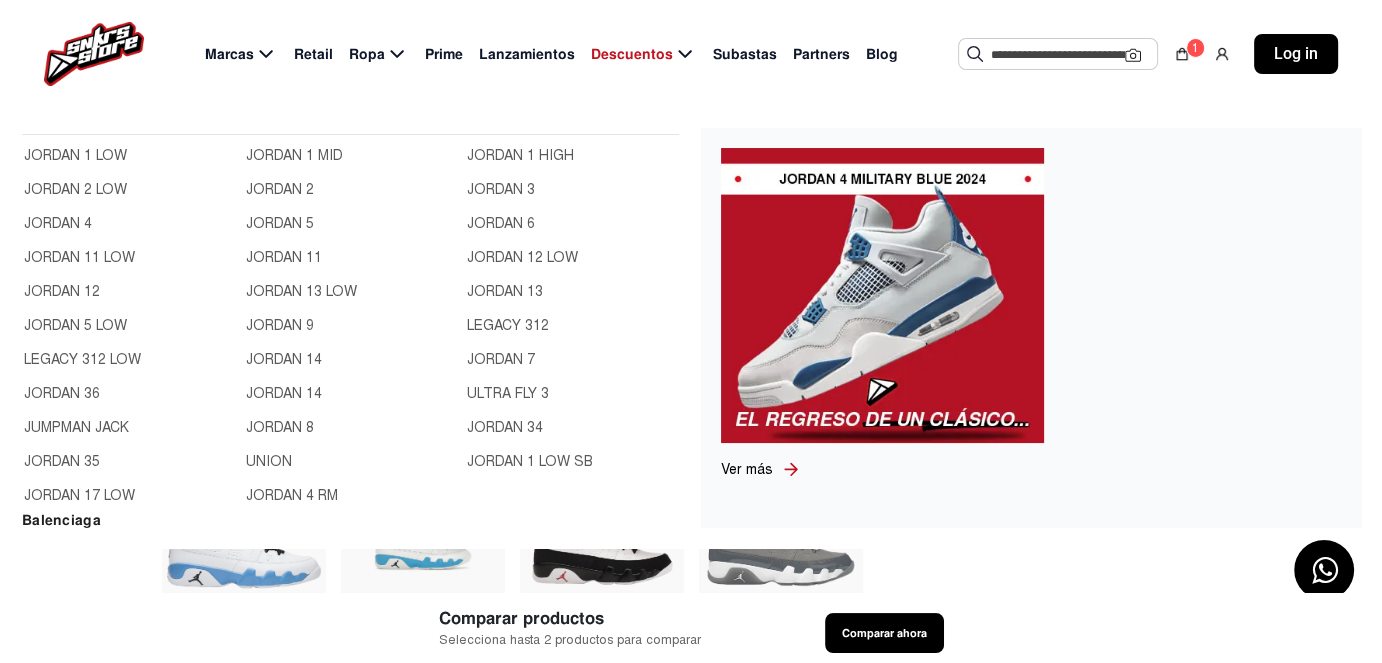 click on "JORDAN 12" 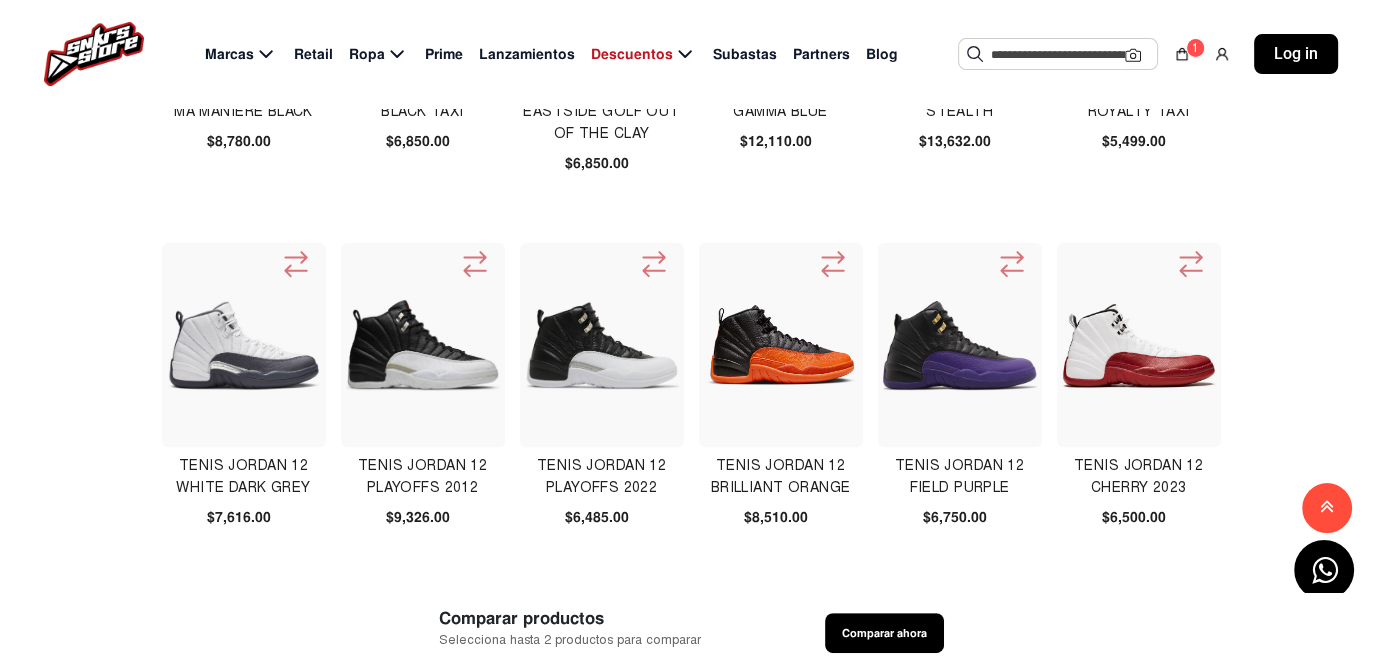 scroll, scrollTop: 600, scrollLeft: 0, axis: vertical 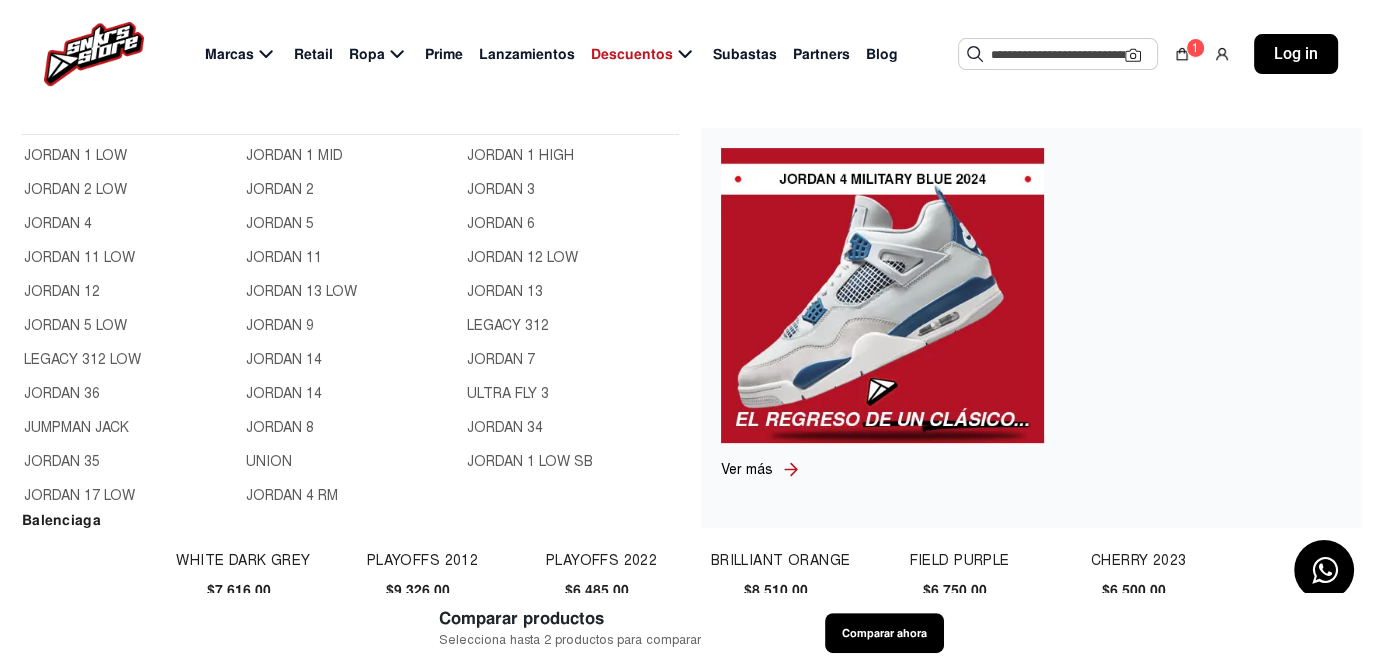 click on "JORDAN 13" 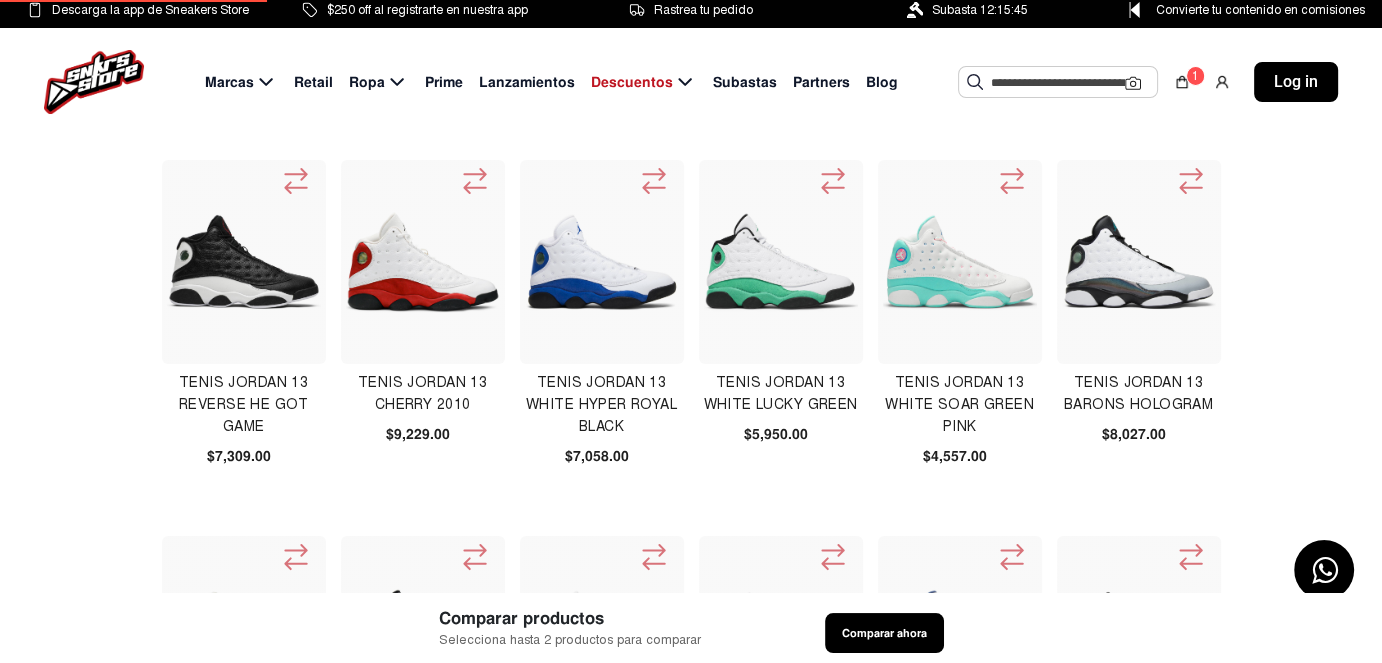 scroll, scrollTop: 0, scrollLeft: 0, axis: both 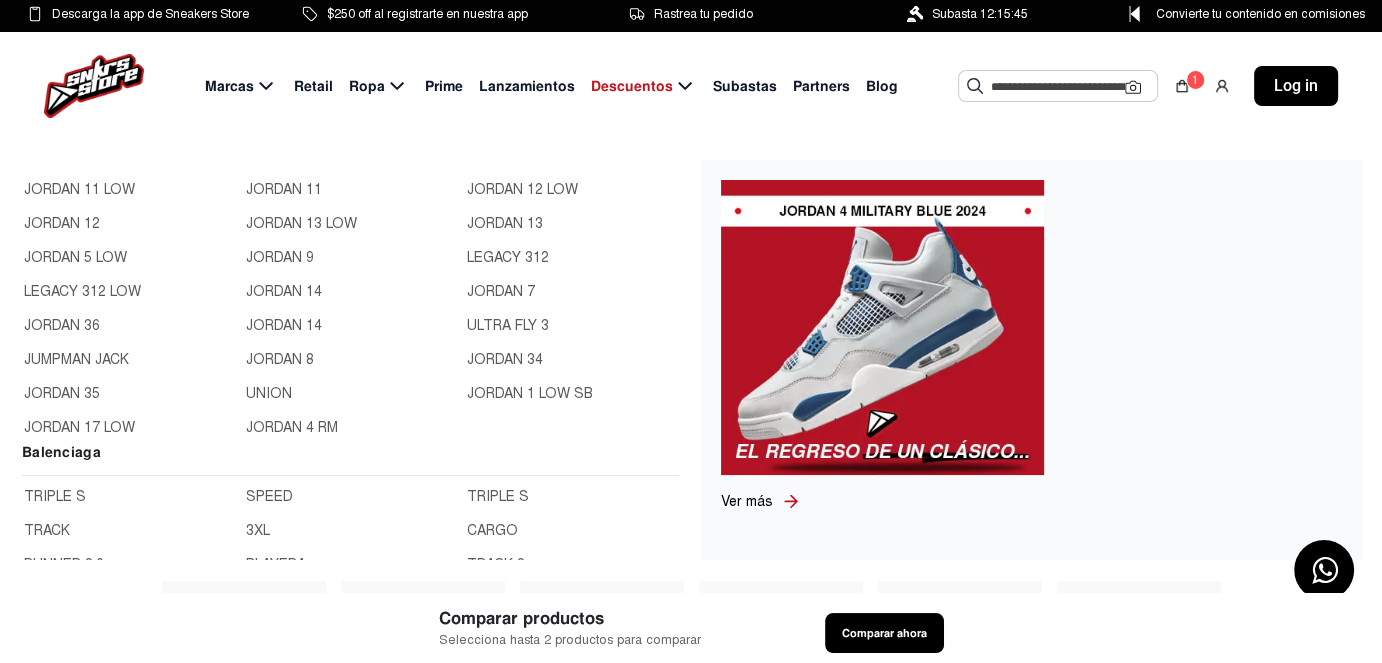click on "LEGACY 312" 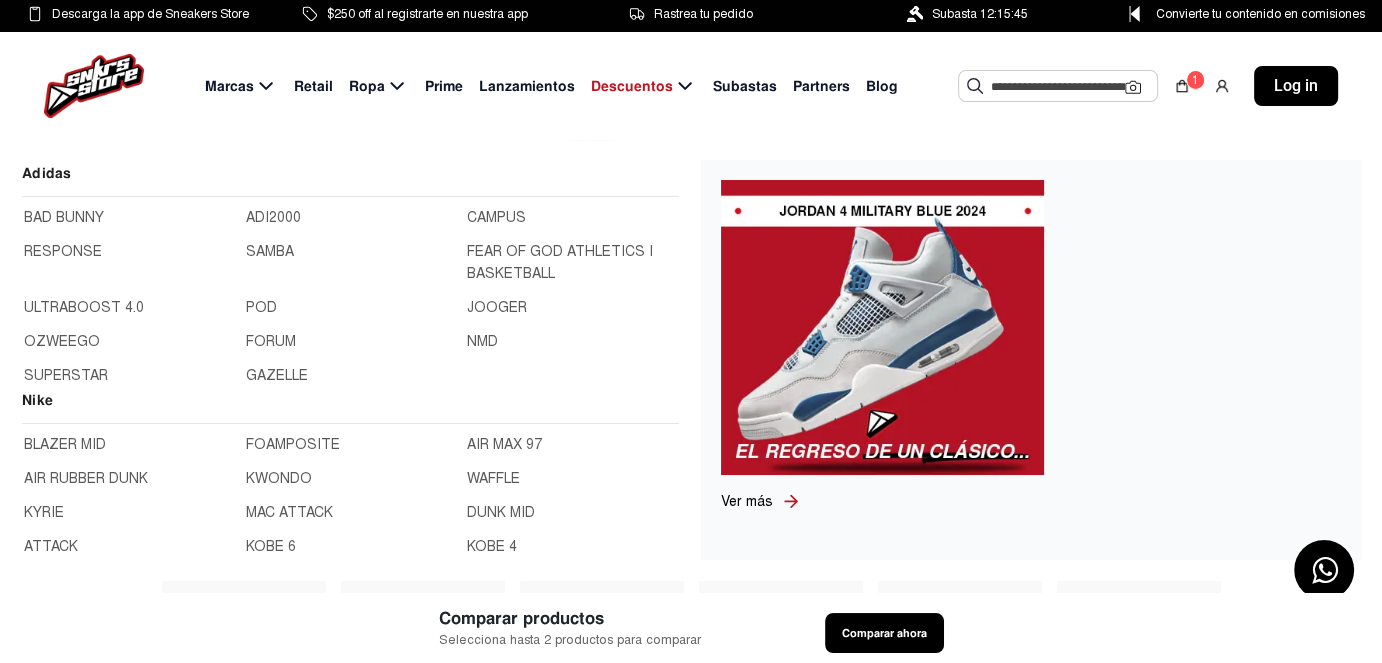 scroll, scrollTop: 373, scrollLeft: 0, axis: vertical 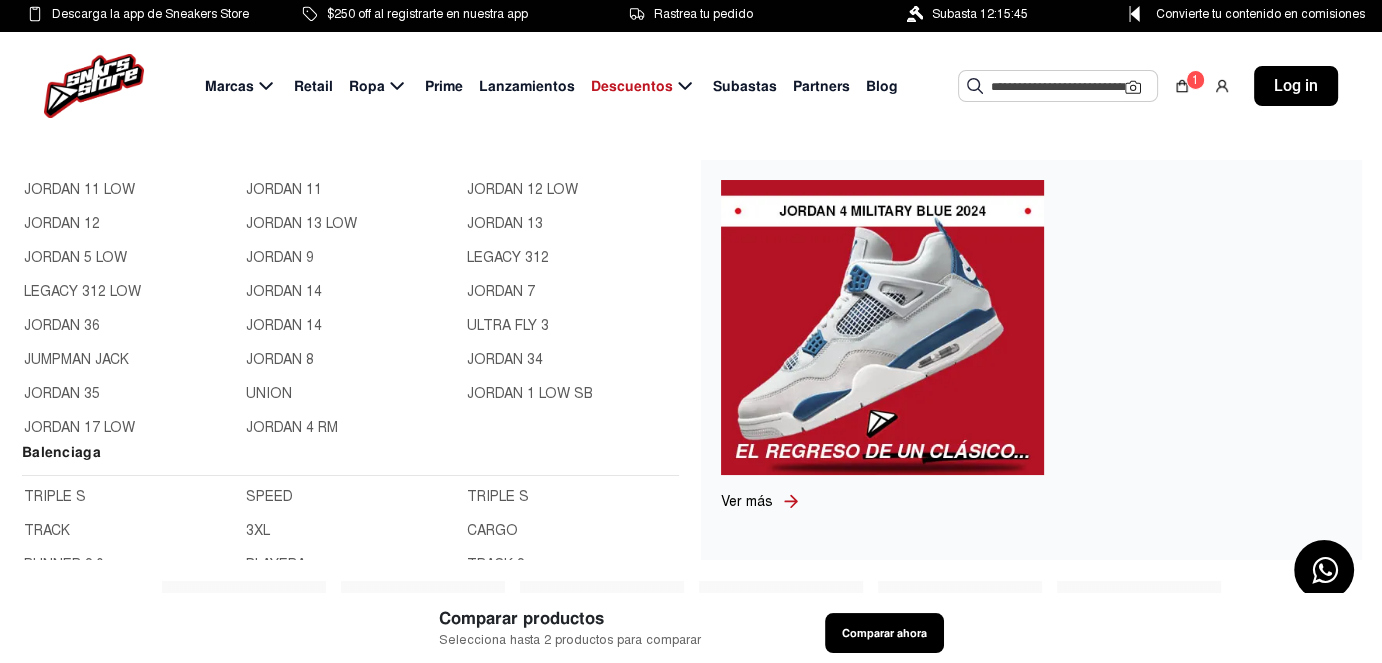 click on "JORDAN 36" 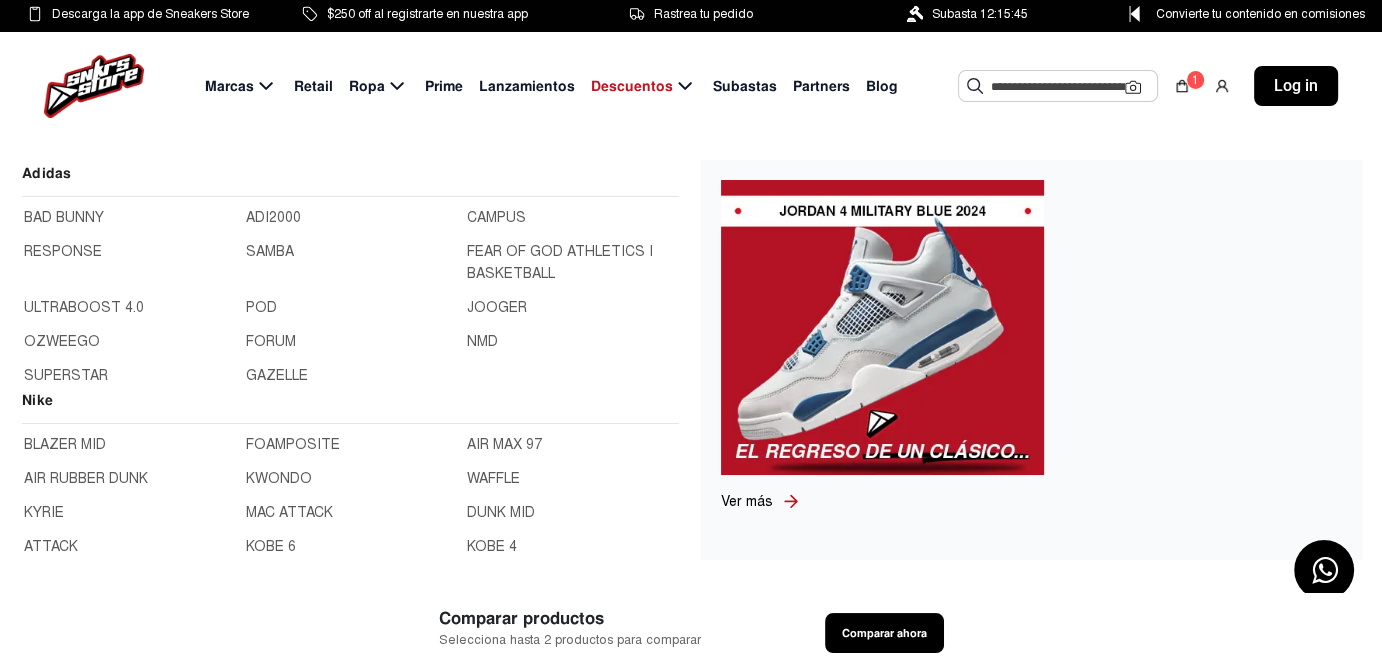 scroll, scrollTop: 373, scrollLeft: 0, axis: vertical 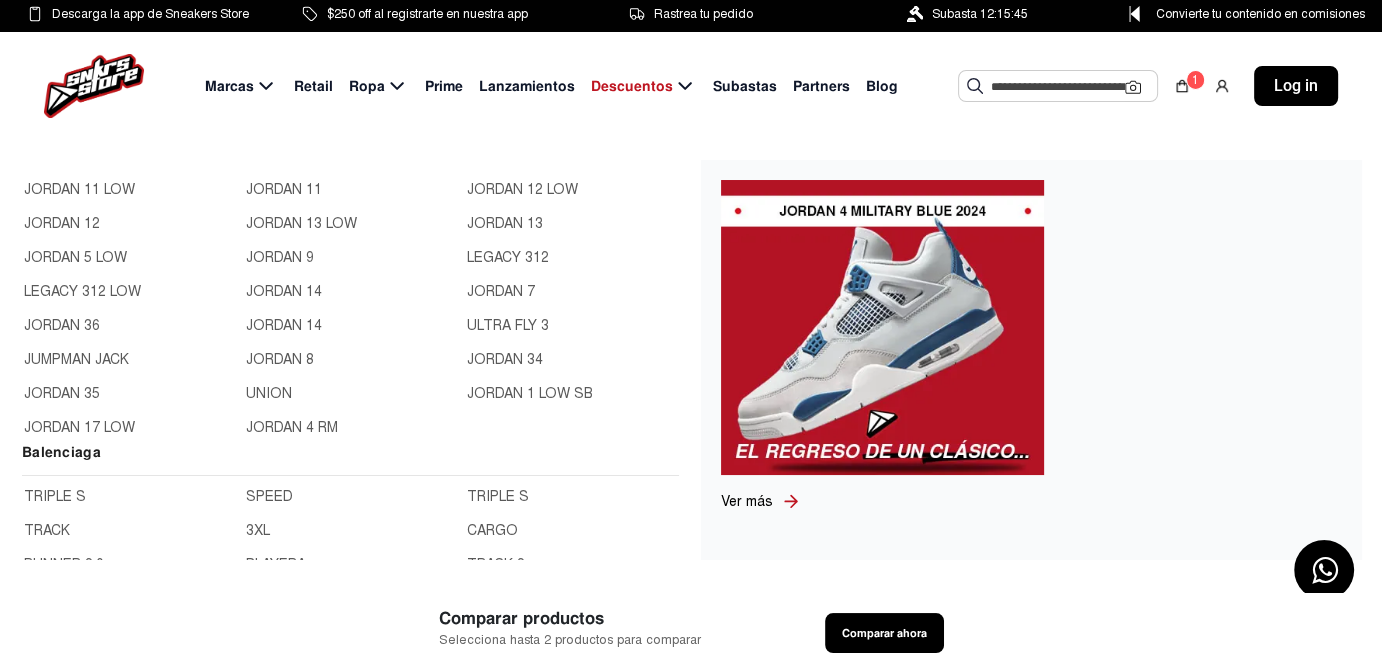click on "JORDAN 35" 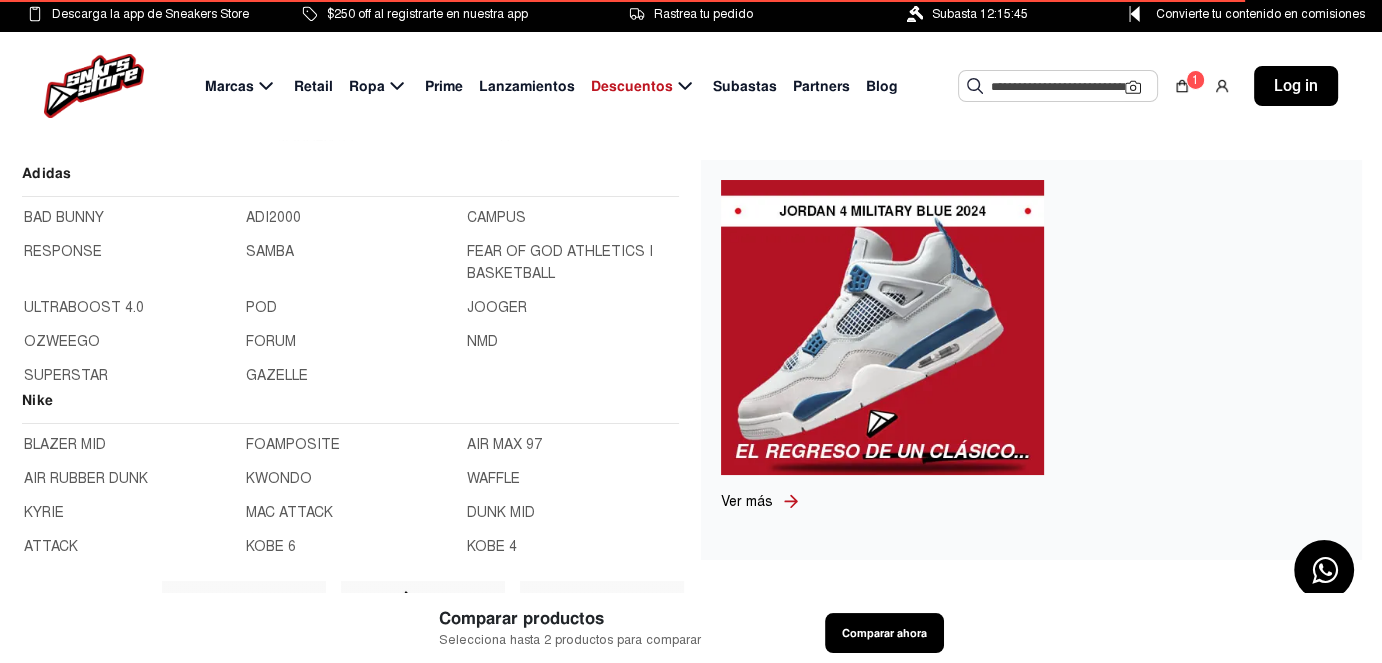 scroll, scrollTop: 373, scrollLeft: 0, axis: vertical 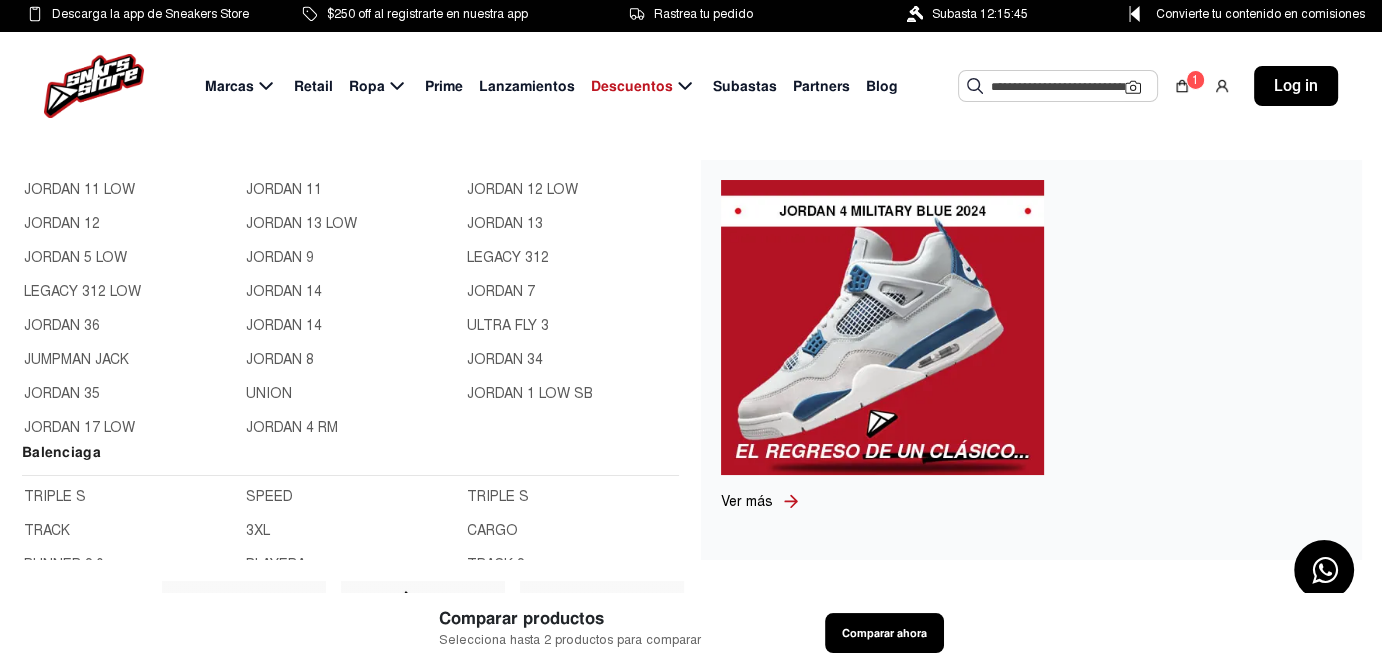 click on "JORDAN 14" 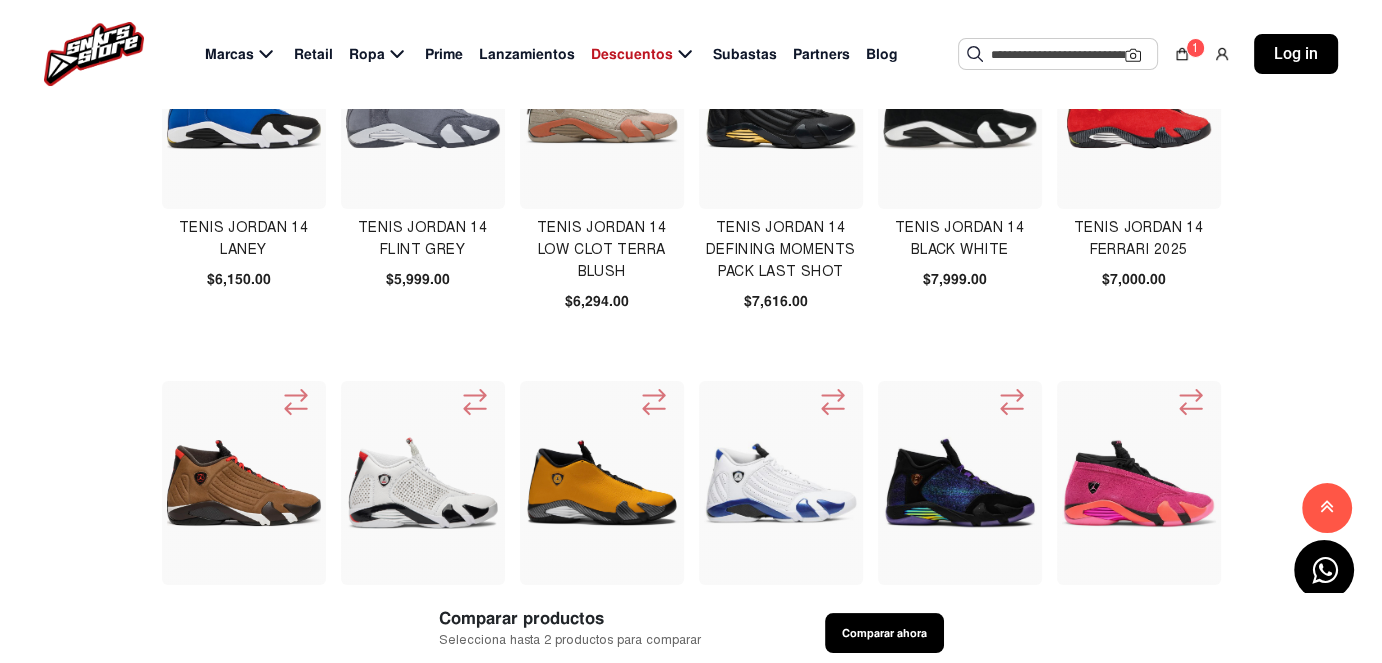 scroll, scrollTop: 100, scrollLeft: 0, axis: vertical 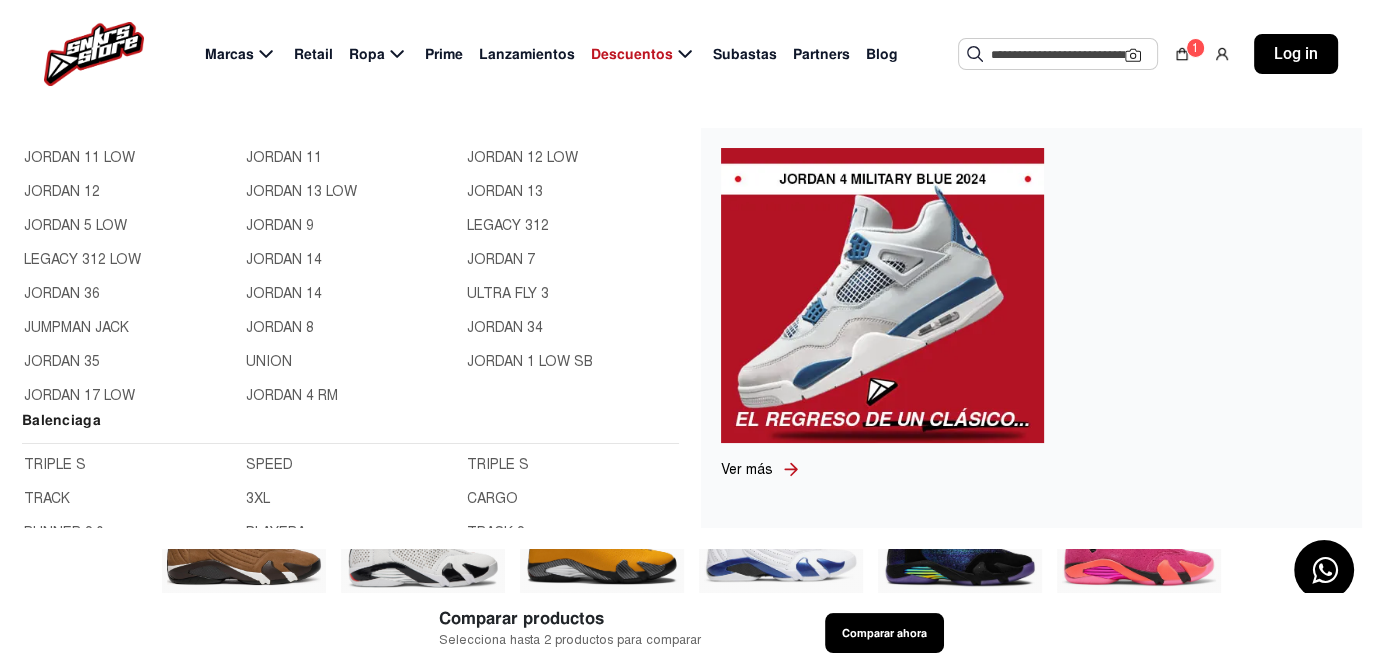 click on "JORDAN 34" 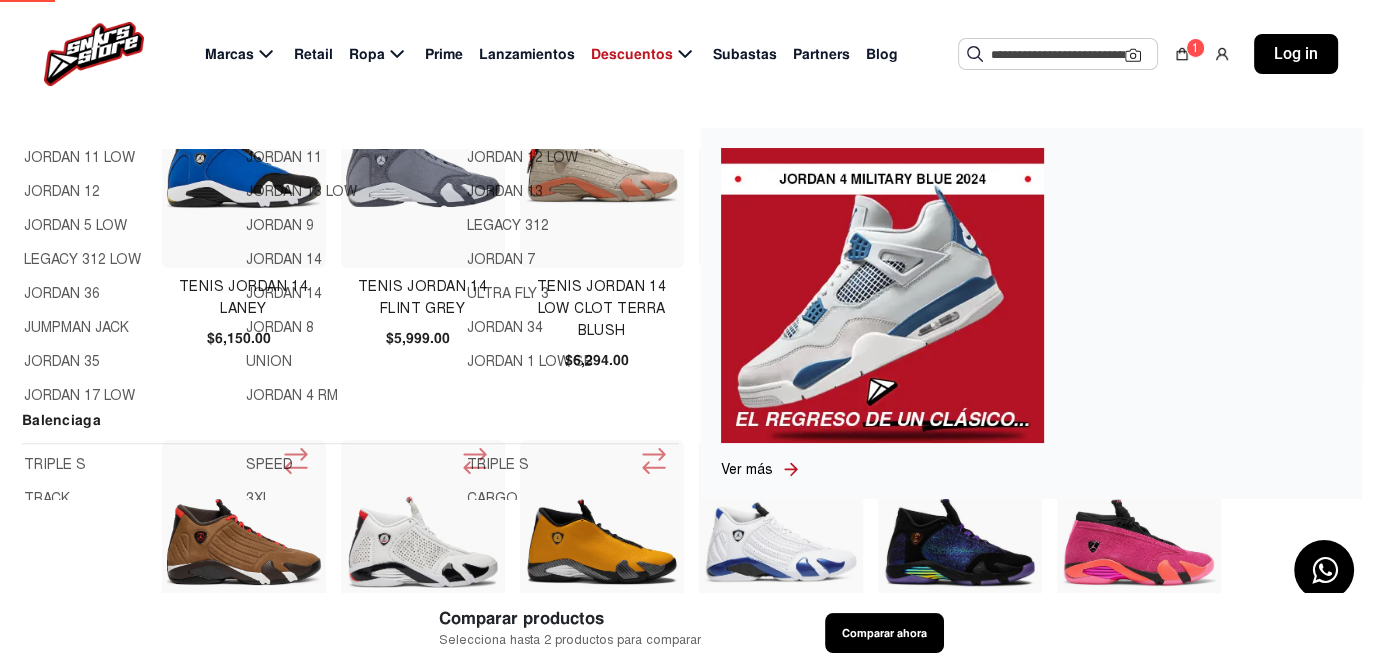 scroll, scrollTop: 0, scrollLeft: 0, axis: both 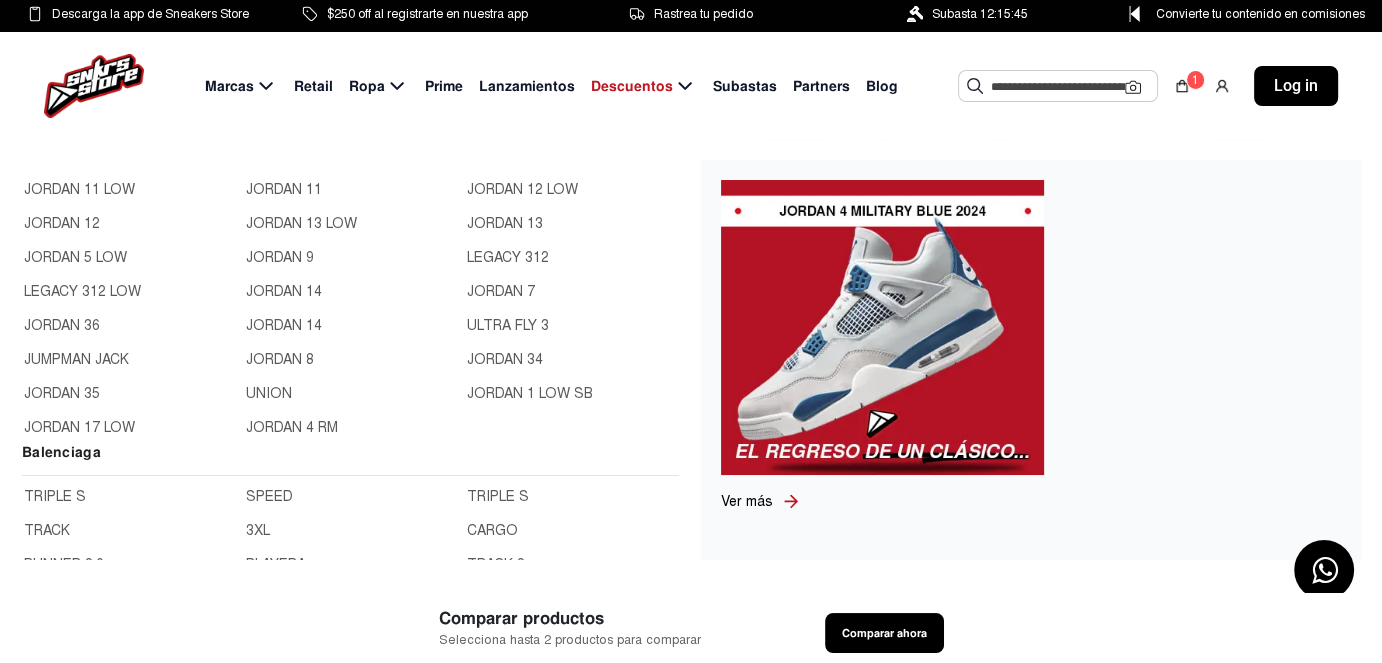 click on "JORDAN 11" 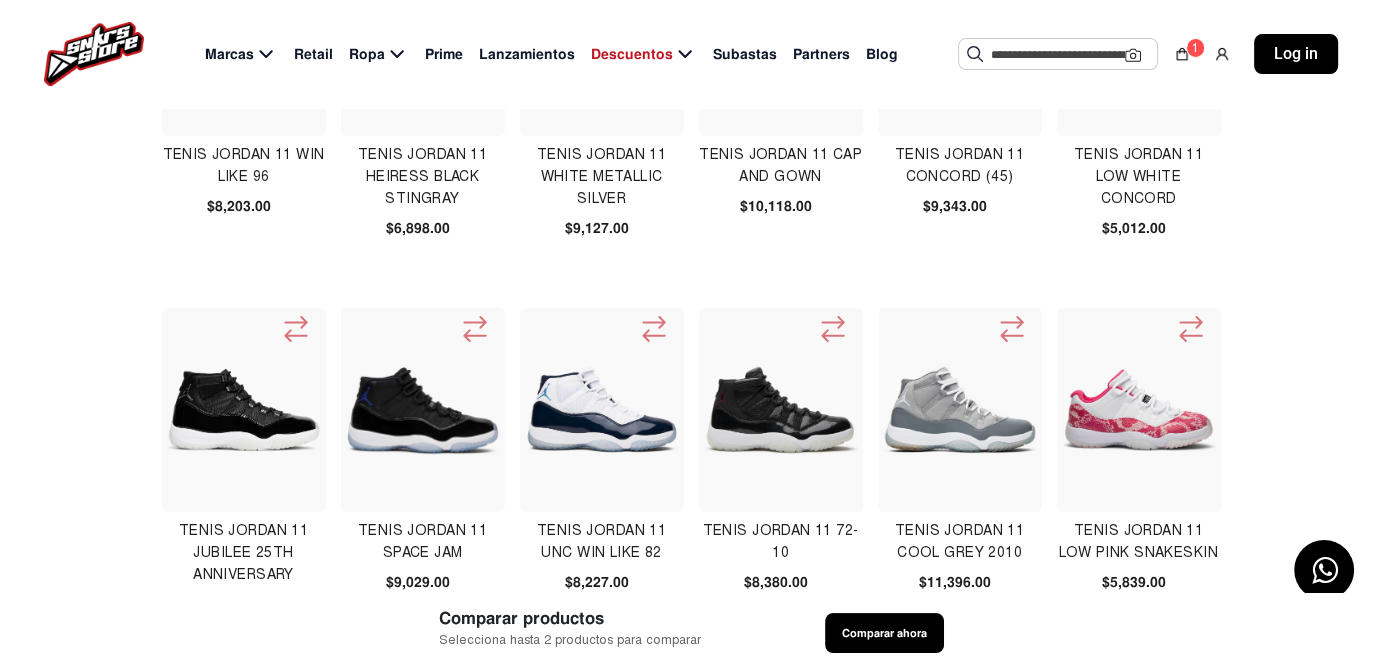 scroll, scrollTop: 200, scrollLeft: 0, axis: vertical 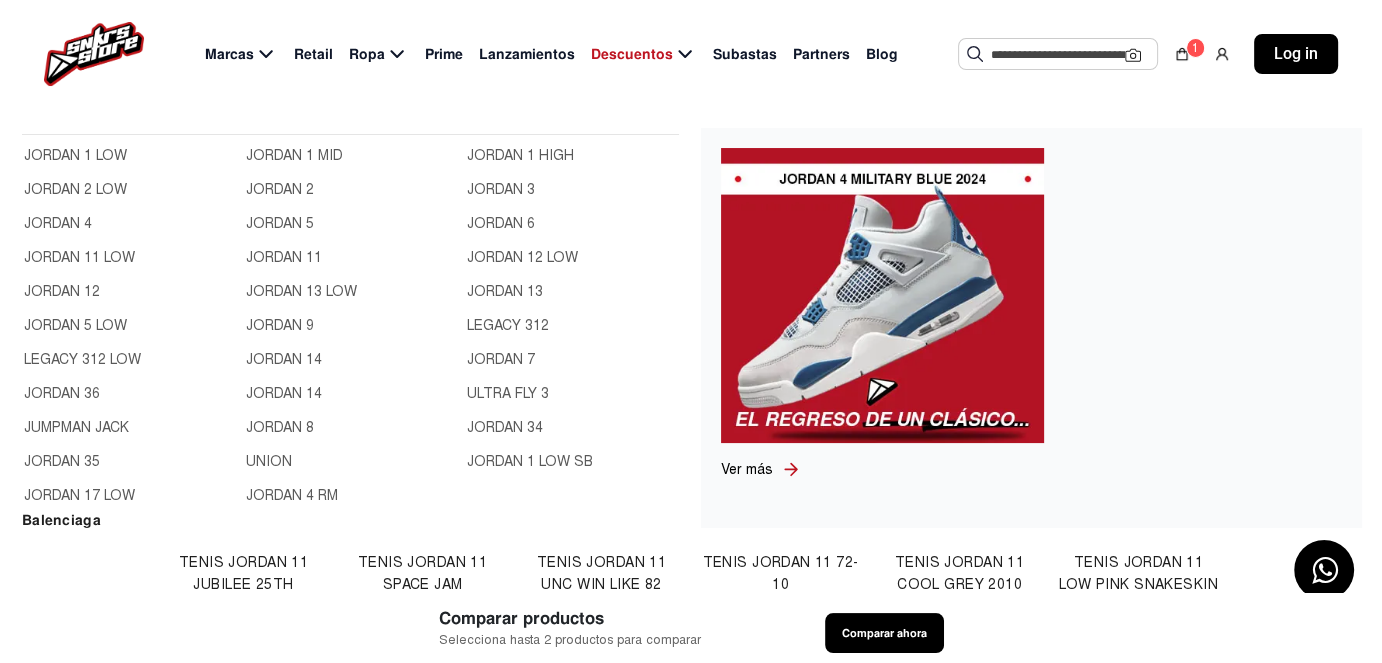 click on "JORDAN 14" 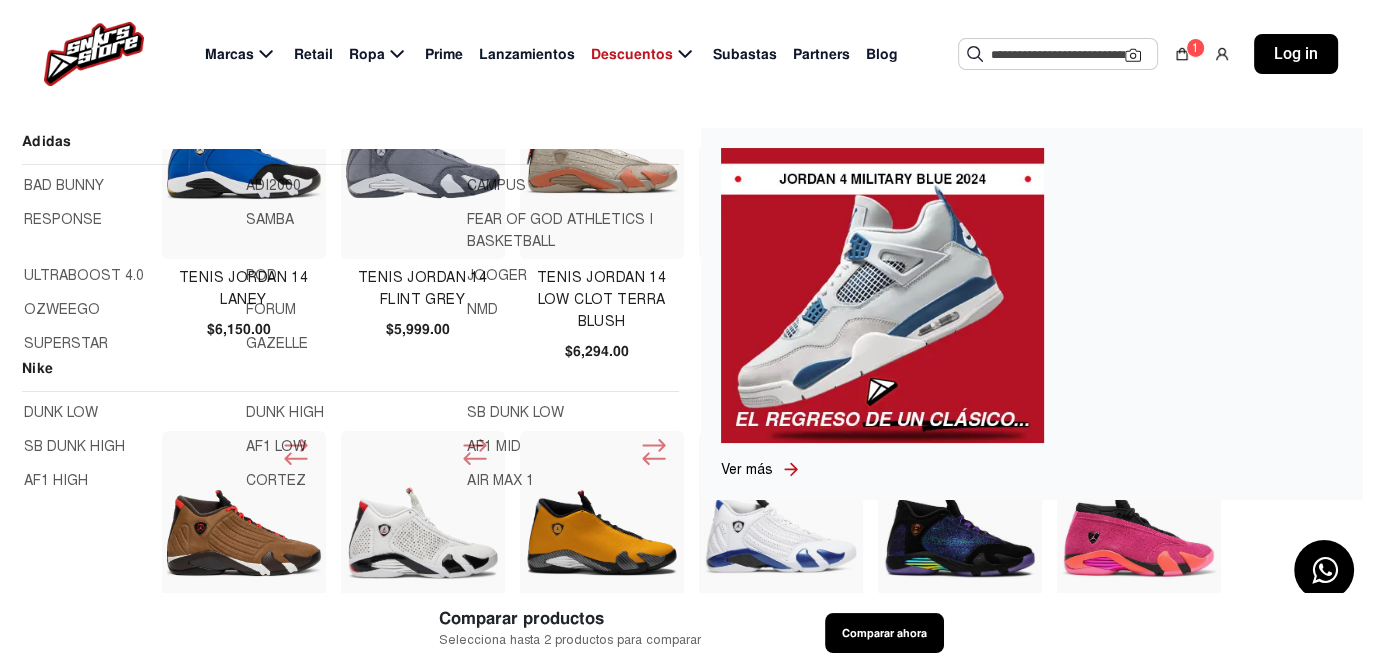 scroll, scrollTop: 200, scrollLeft: 0, axis: vertical 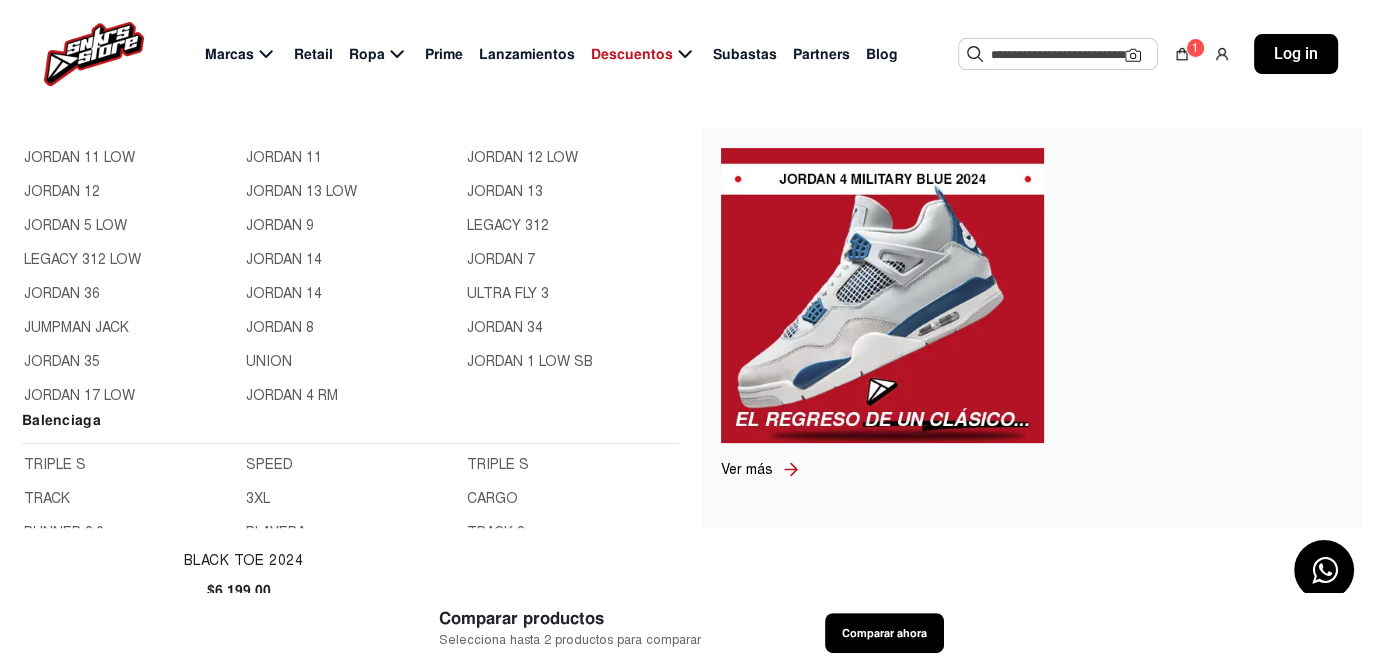 click on "JORDAN 8" 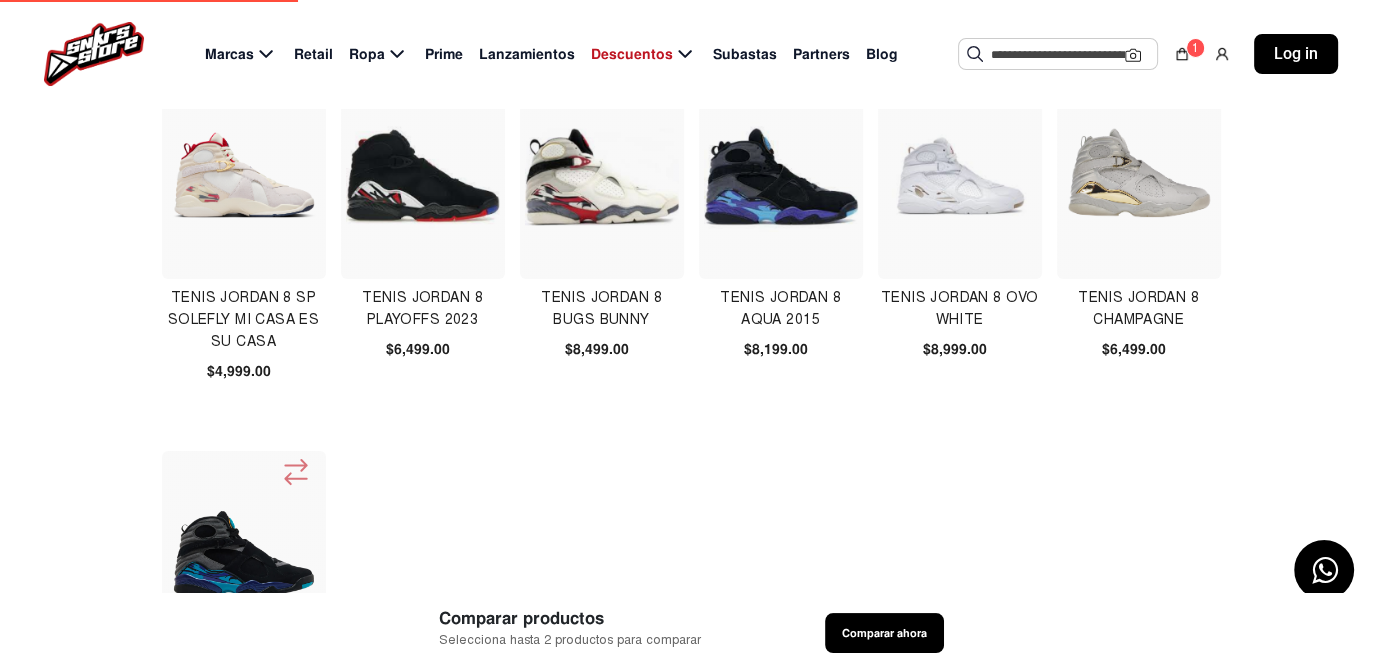 scroll, scrollTop: 0, scrollLeft: 0, axis: both 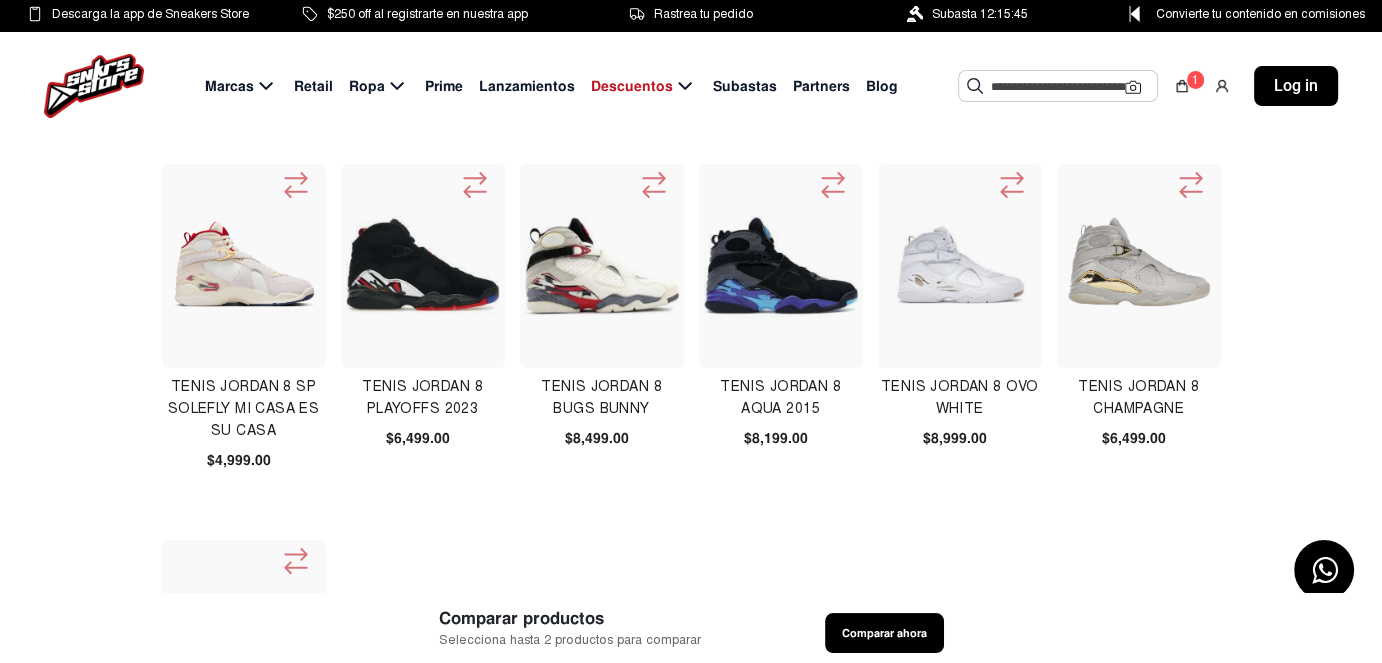 click 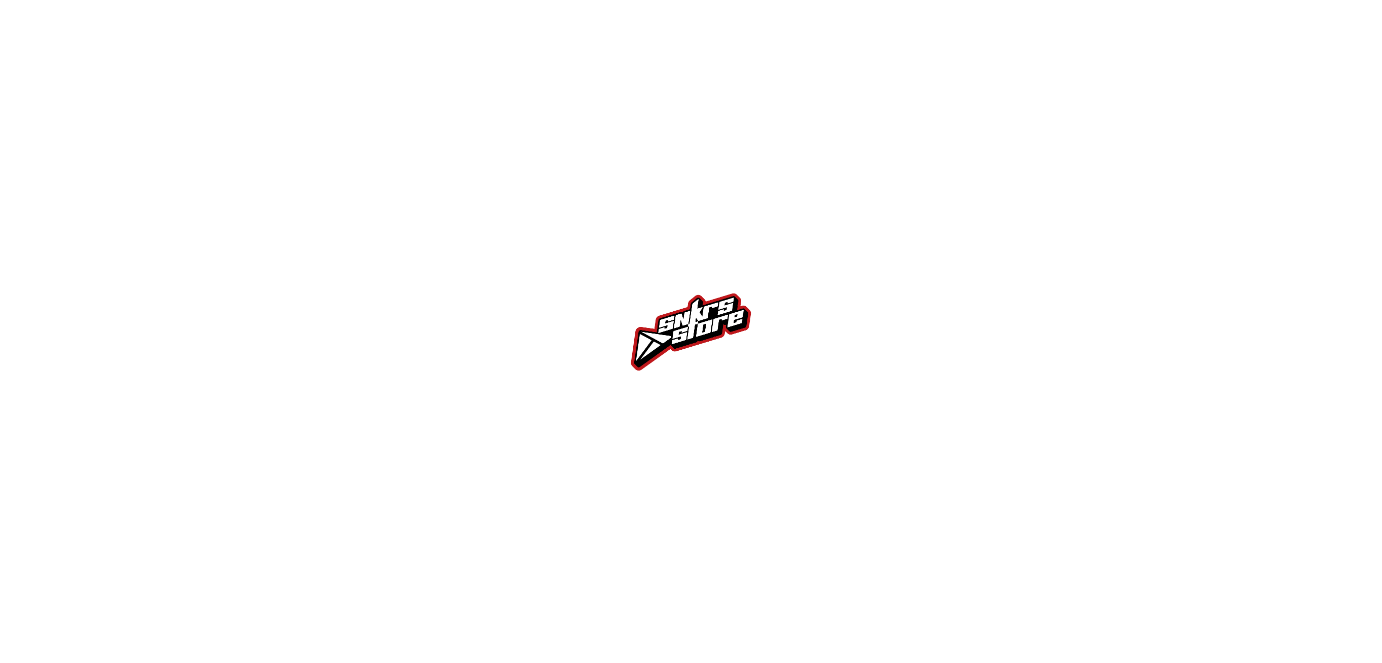 scroll, scrollTop: 0, scrollLeft: 0, axis: both 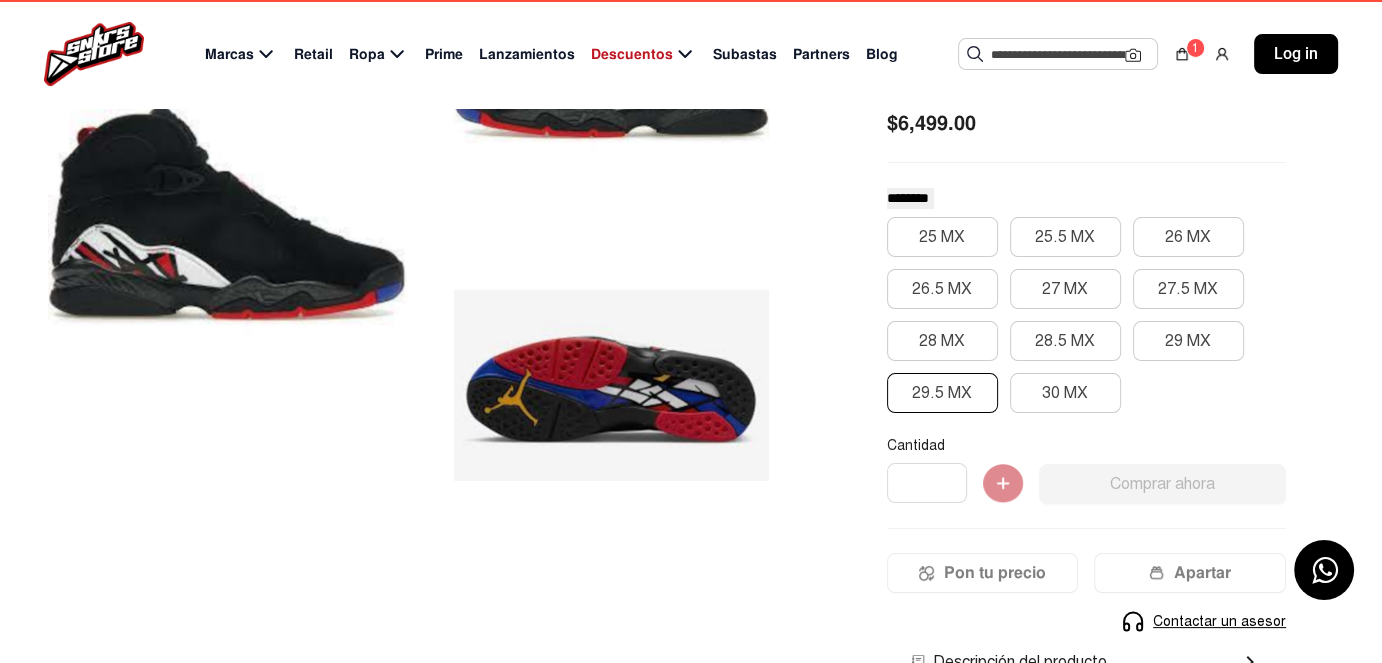 click on "29.5 MX" 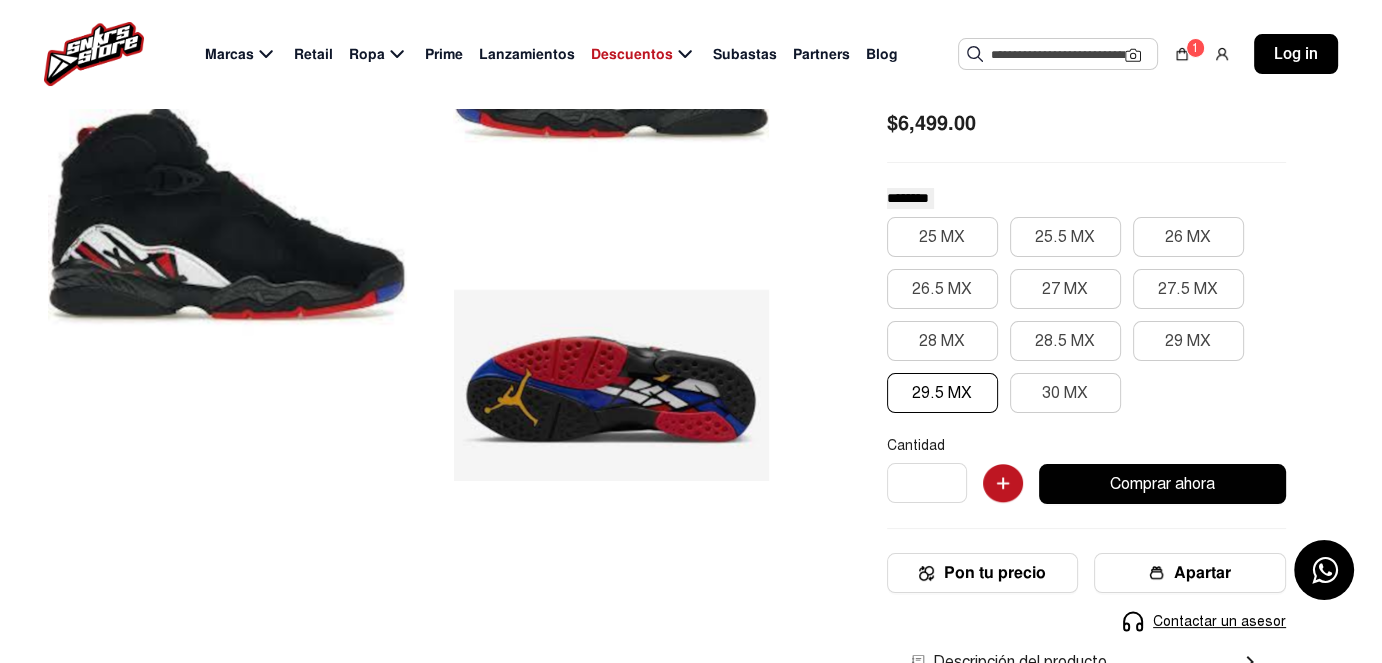 click on "Comprar ahora" 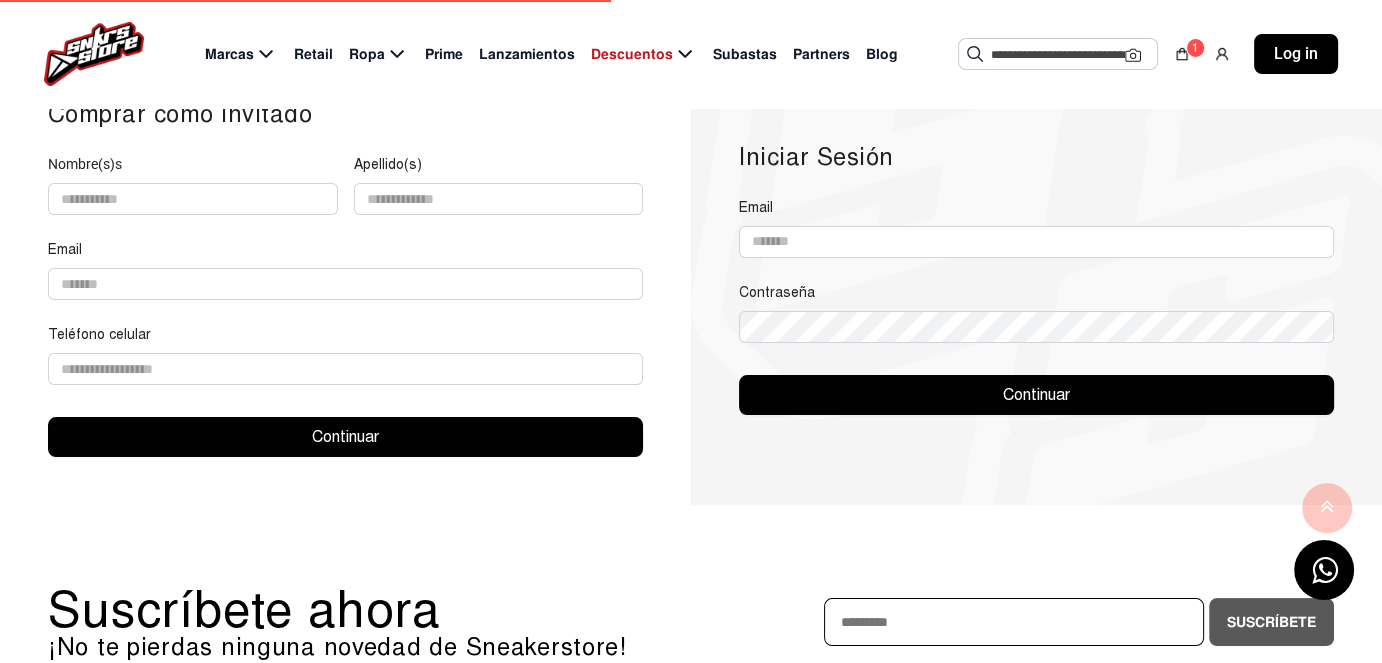 scroll, scrollTop: 0, scrollLeft: 0, axis: both 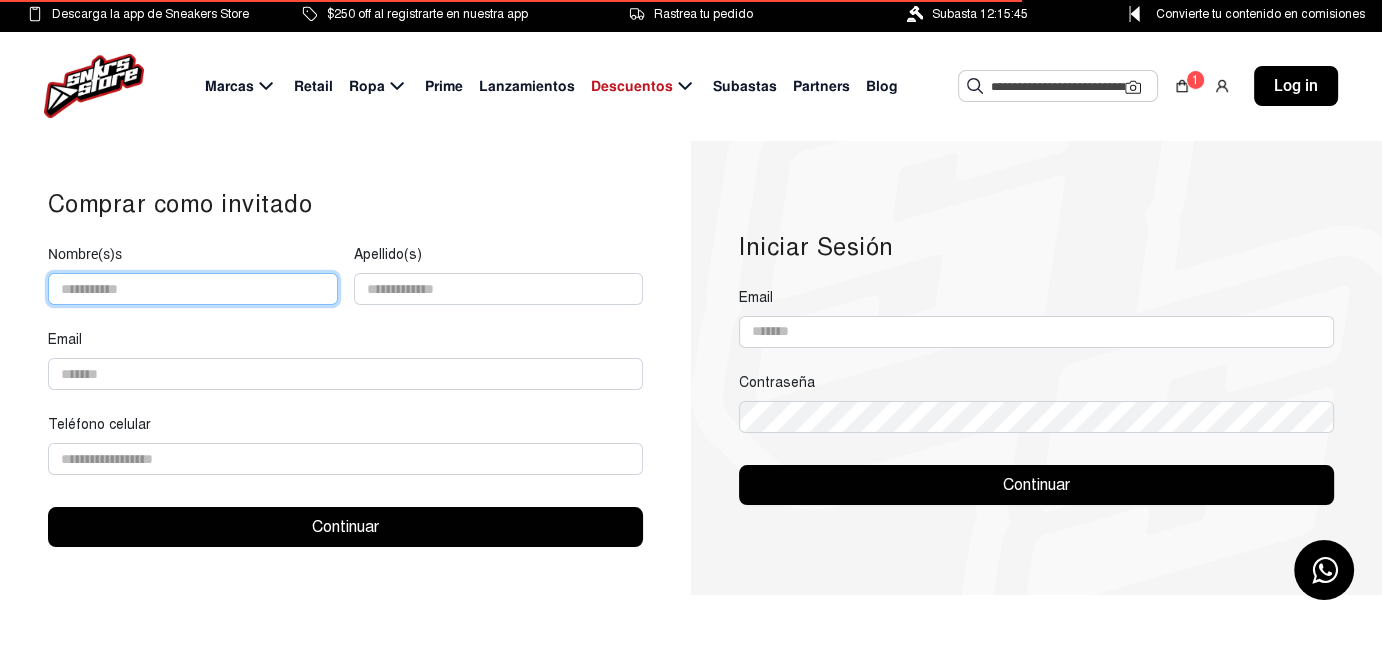 drag, startPoint x: 194, startPoint y: 286, endPoint x: 213, endPoint y: 302, distance: 24.839485 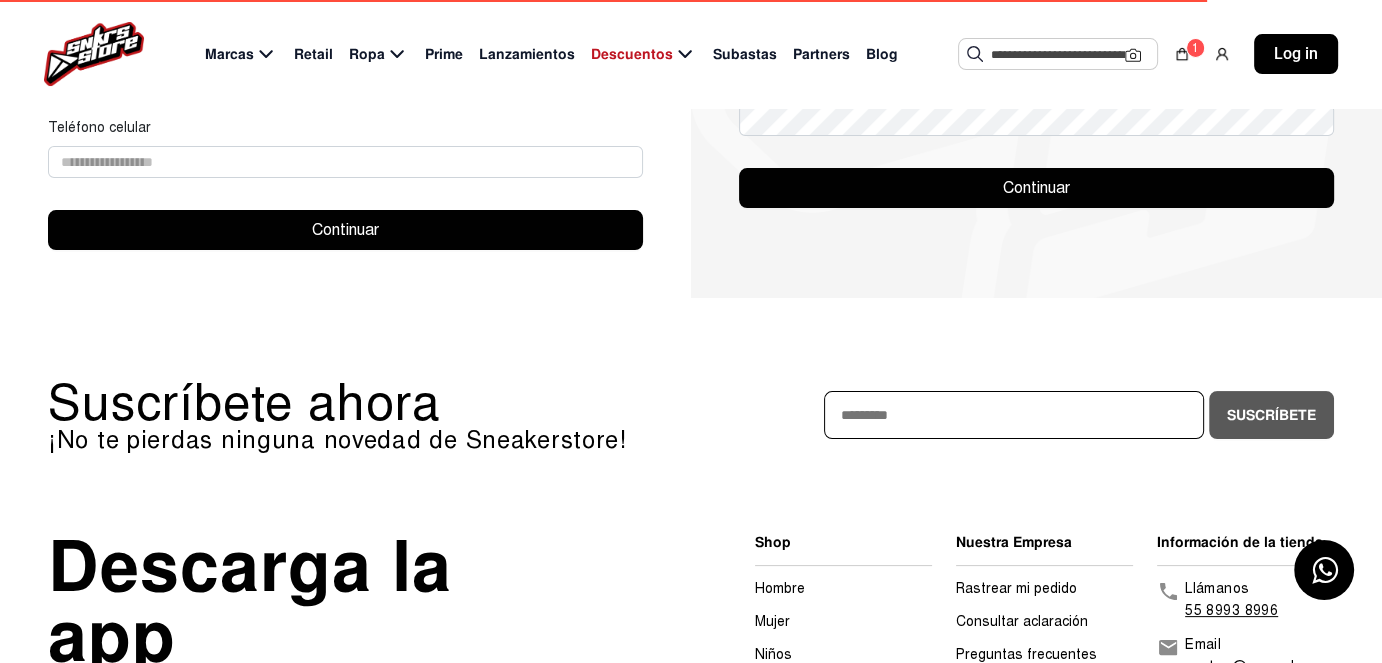 scroll, scrollTop: 300, scrollLeft: 0, axis: vertical 